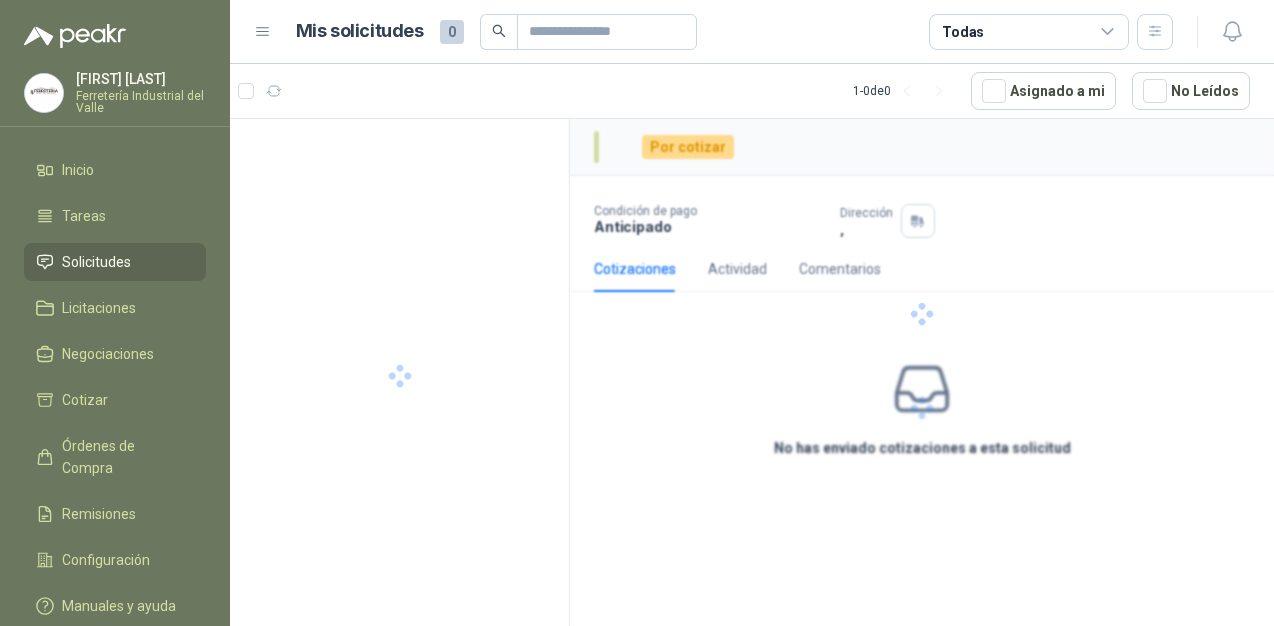 scroll, scrollTop: 0, scrollLeft: 0, axis: both 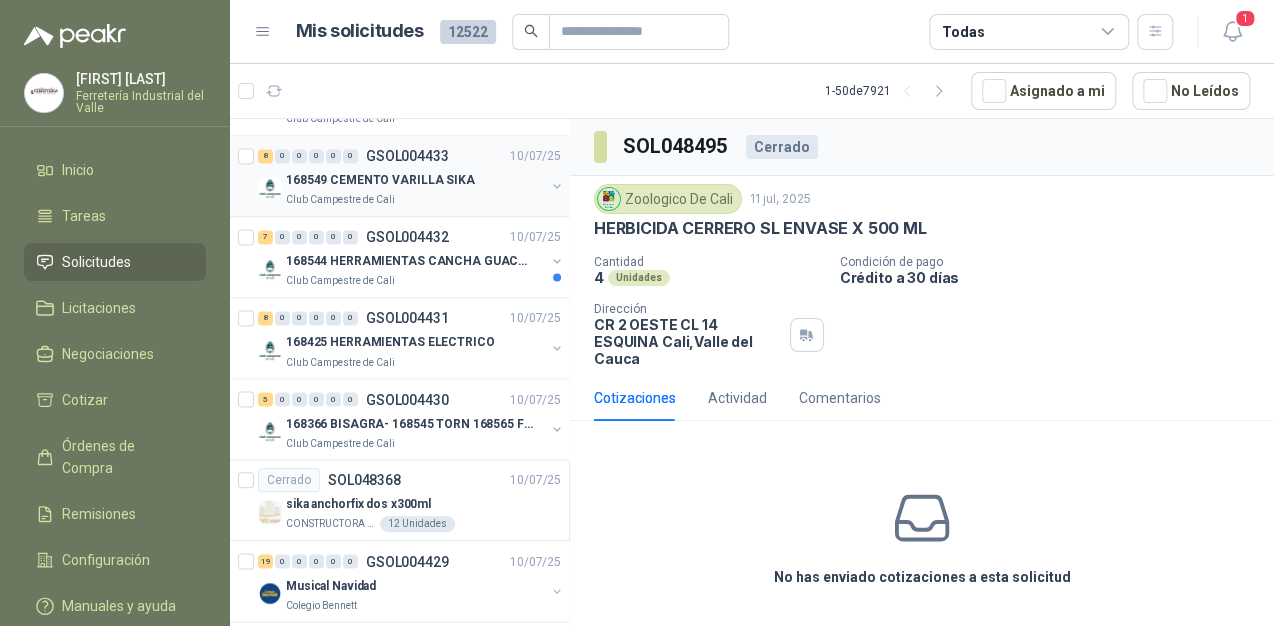 click on "168549 CEMENTO VARILLA SIKA" at bounding box center [380, 180] 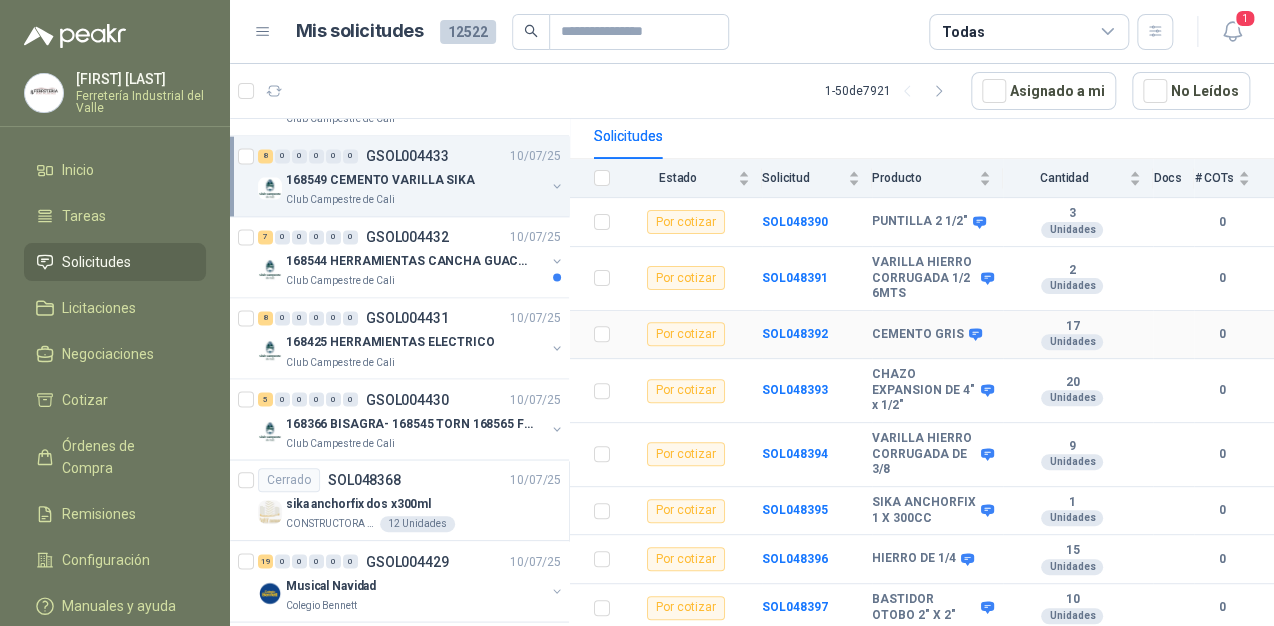 scroll, scrollTop: 246, scrollLeft: 0, axis: vertical 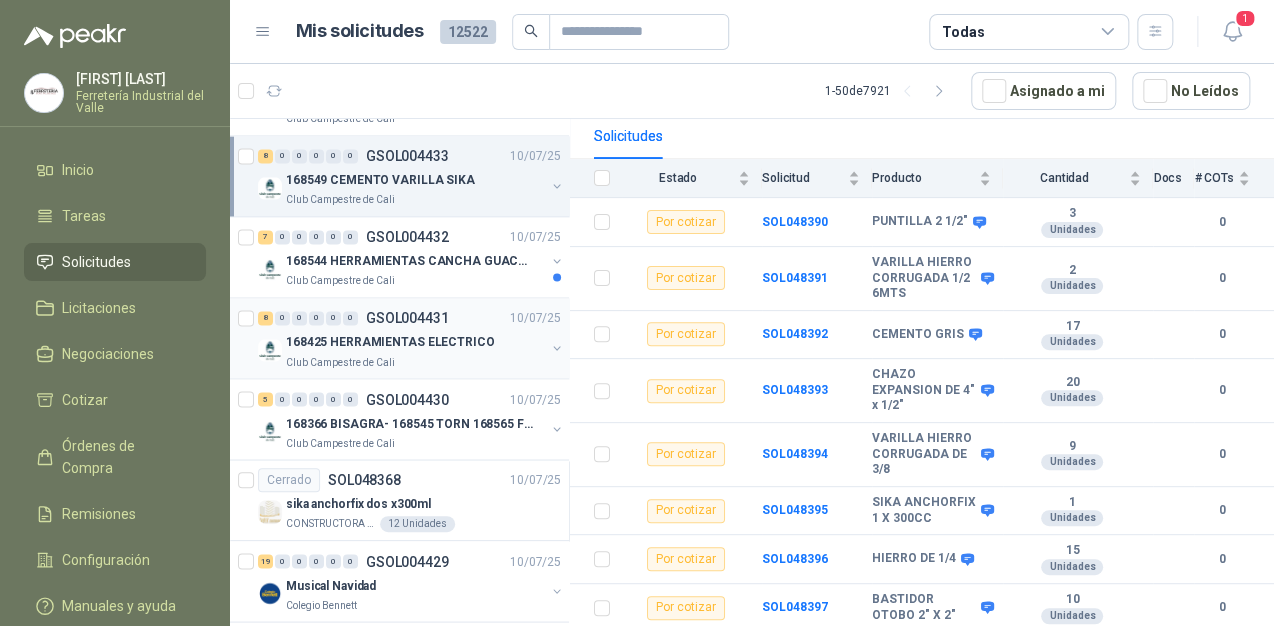 click on "0" at bounding box center [333, 318] 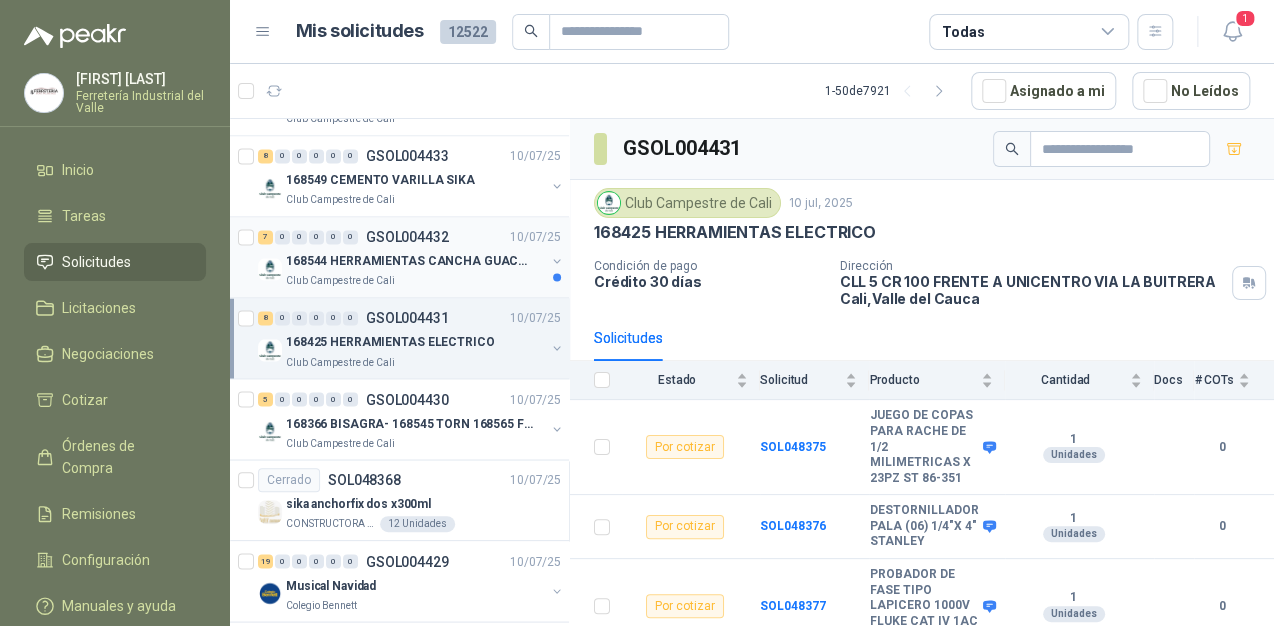 click on "168544 HERRAMIENTAS CANCHA GUACHA" at bounding box center [410, 261] 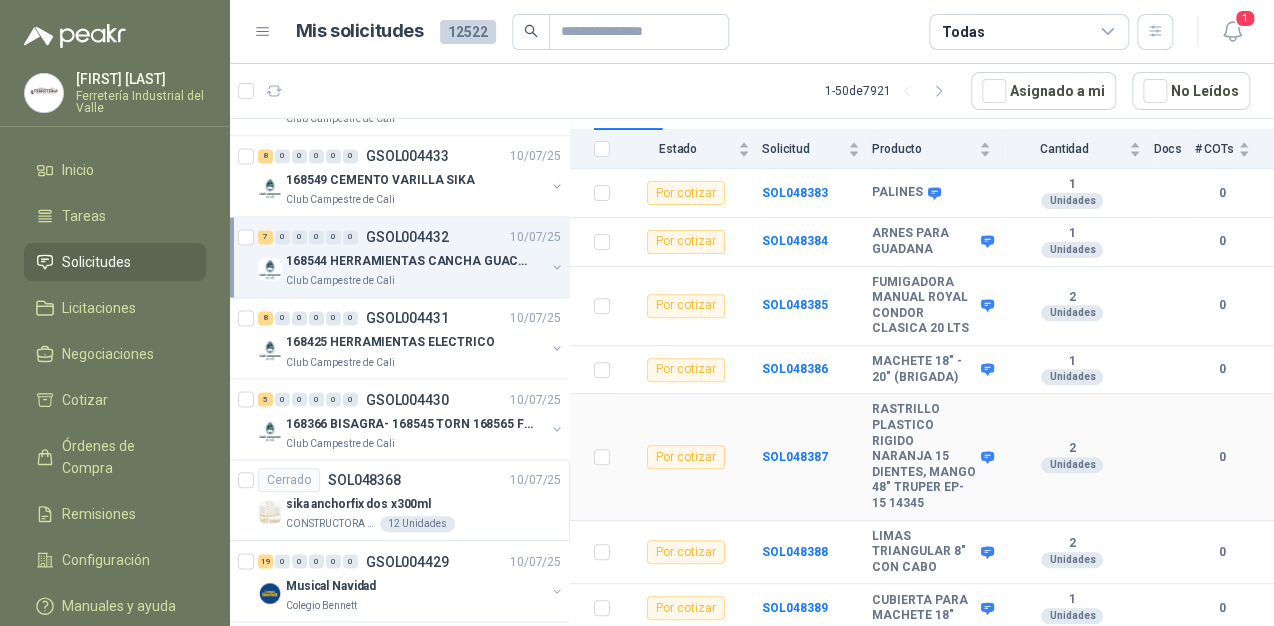 scroll, scrollTop: 116, scrollLeft: 0, axis: vertical 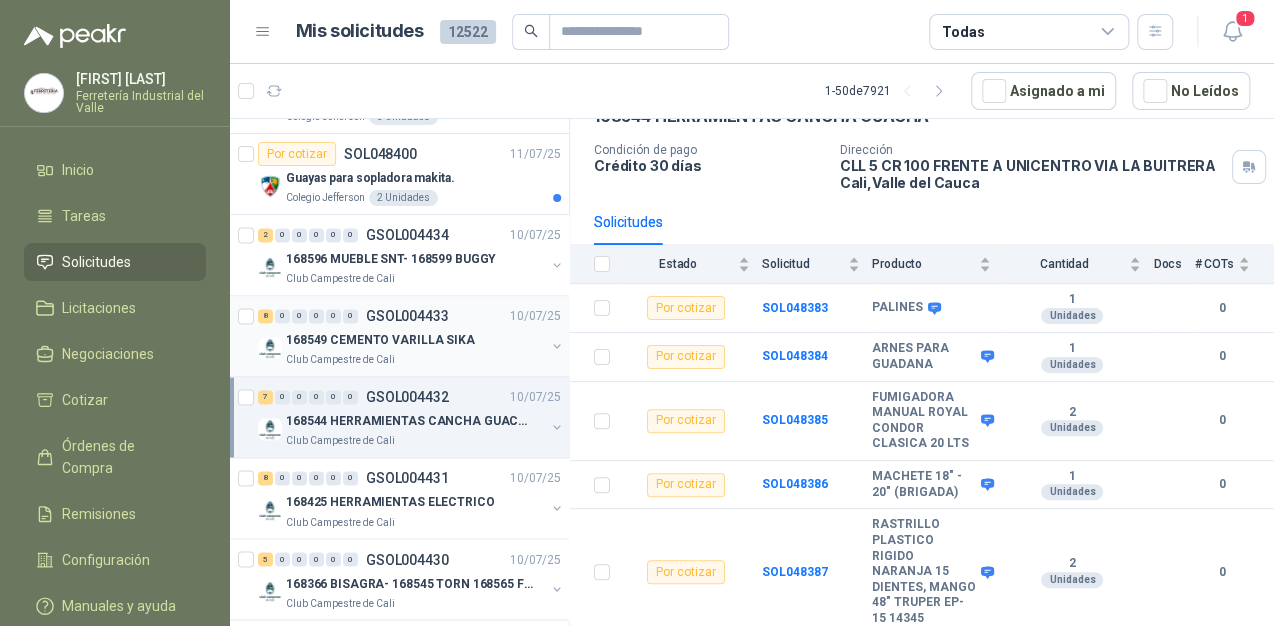 click on "168549 CEMENTO VARILLA SIKA" at bounding box center [380, 340] 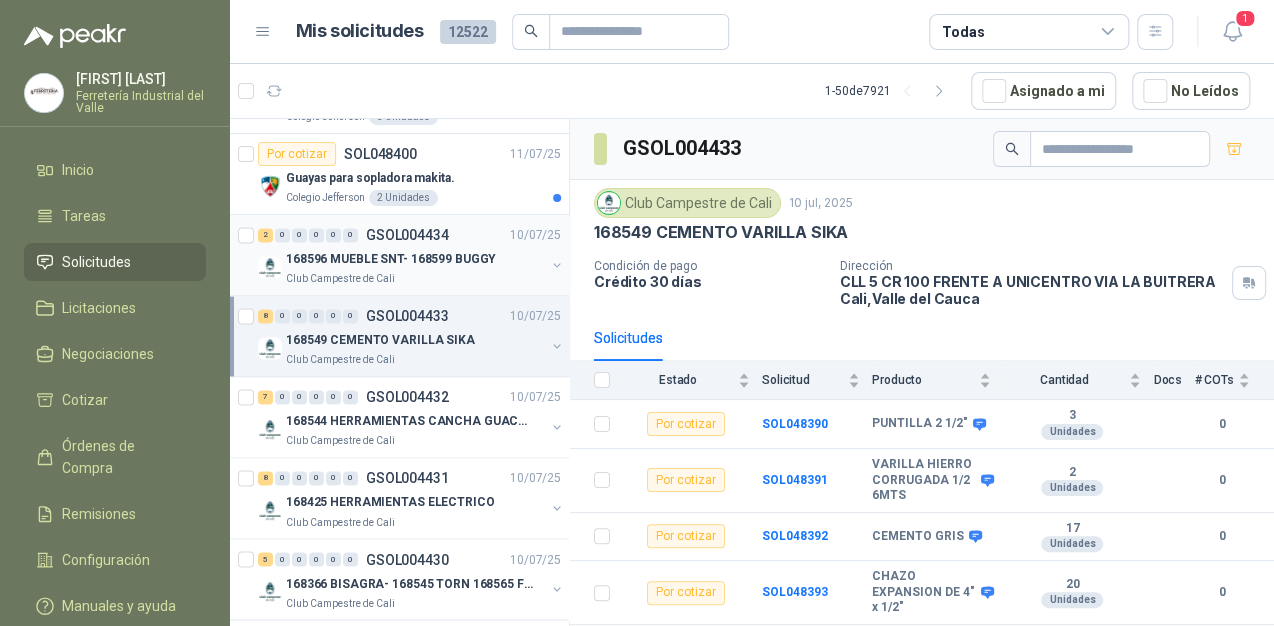 click on "168596 MUEBLE SNT- 168599 BUGGY" at bounding box center (391, 259) 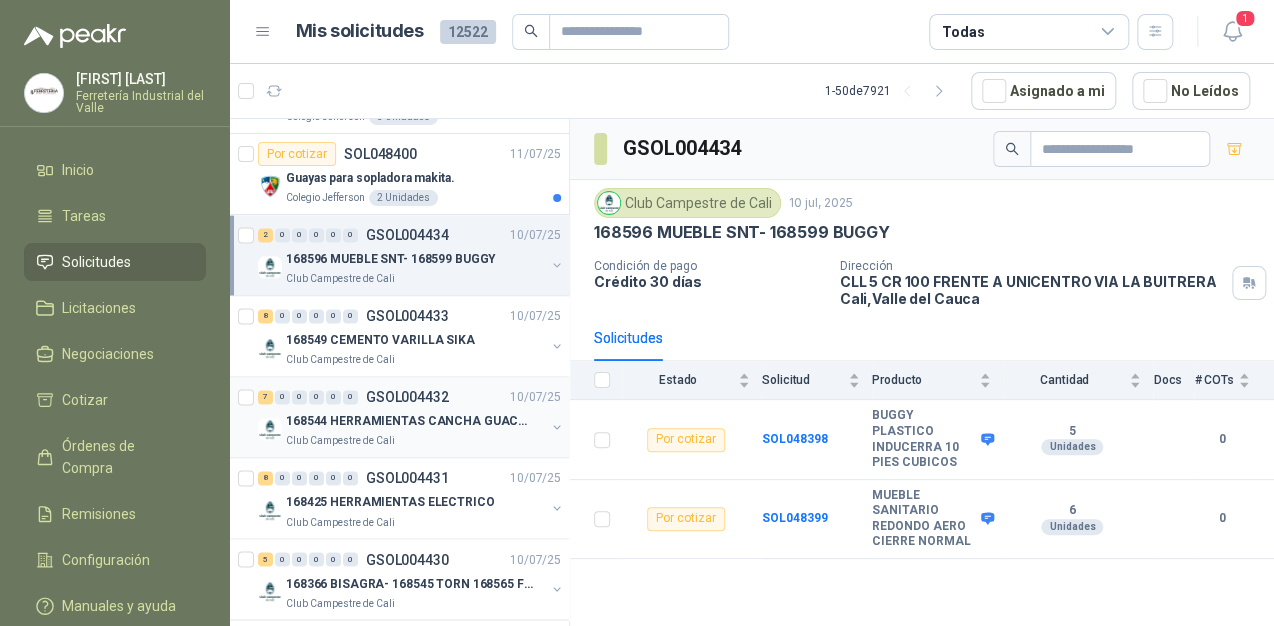 click on "168544 HERRAMIENTAS CANCHA GUACHA" at bounding box center (410, 421) 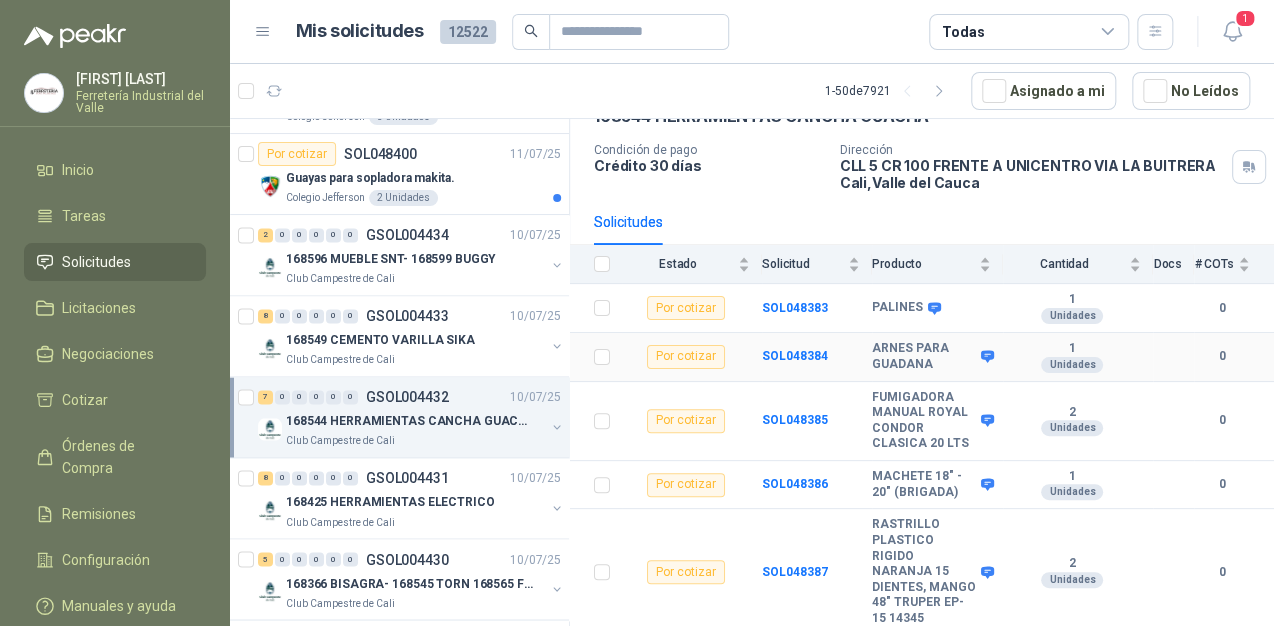 scroll, scrollTop: 36, scrollLeft: 0, axis: vertical 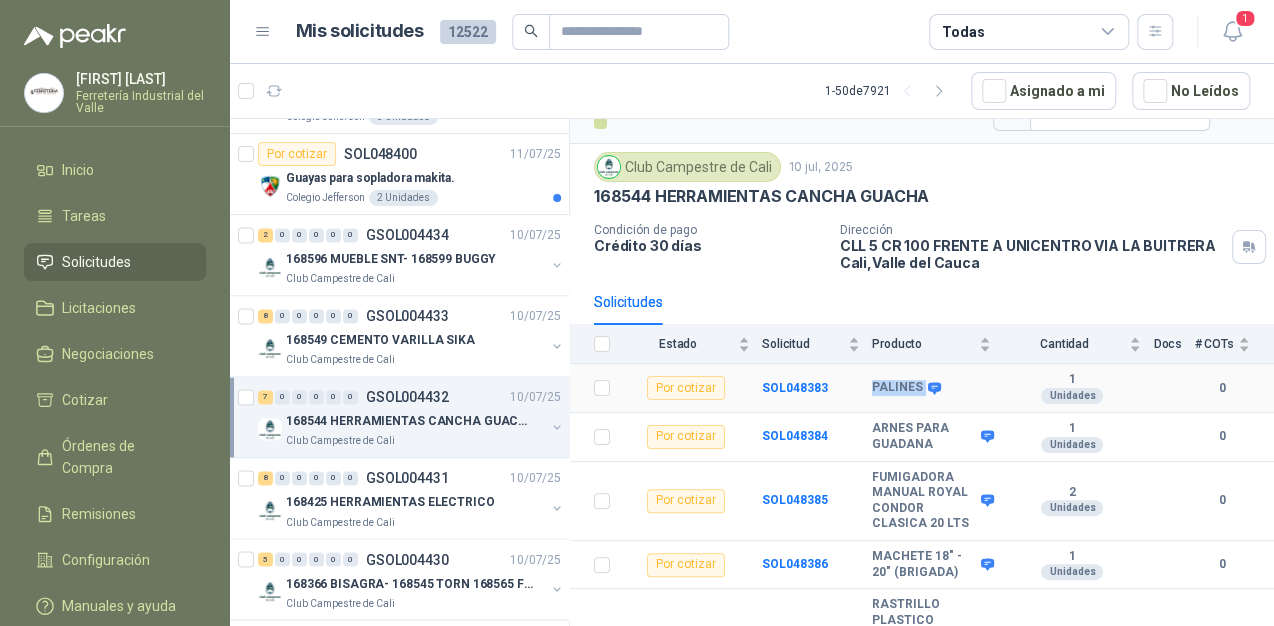 drag, startPoint x: 919, startPoint y: 381, endPoint x: 860, endPoint y: 381, distance: 59 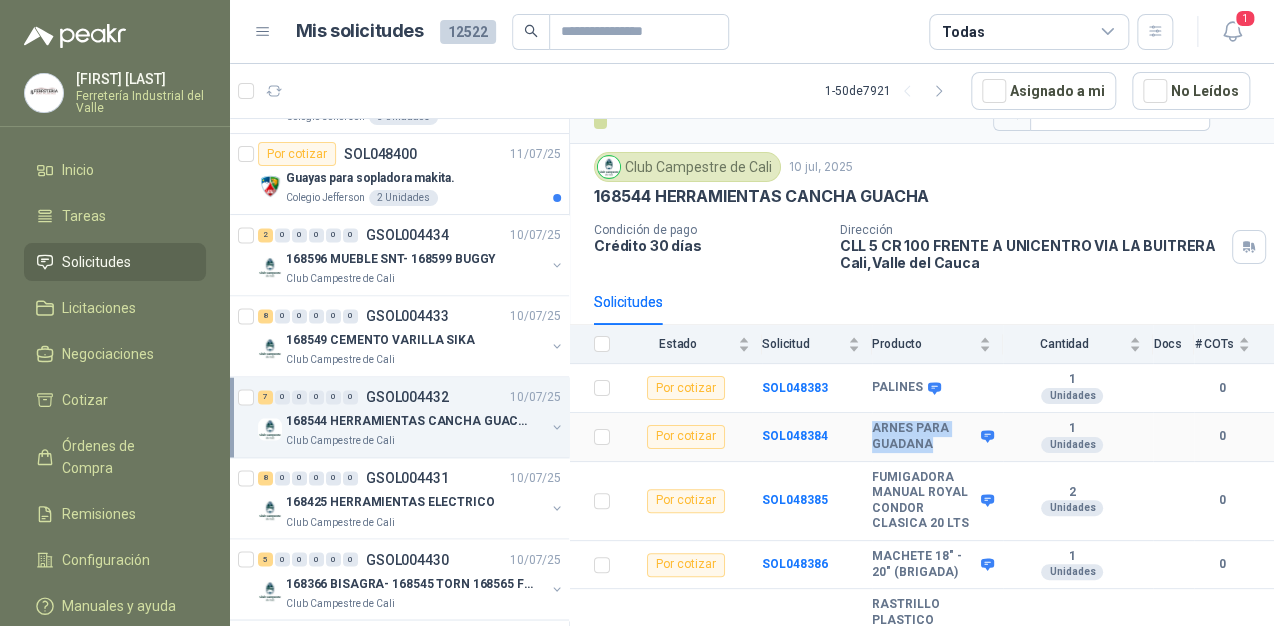 drag, startPoint x: 873, startPoint y: 427, endPoint x: 941, endPoint y: 441, distance: 69.426216 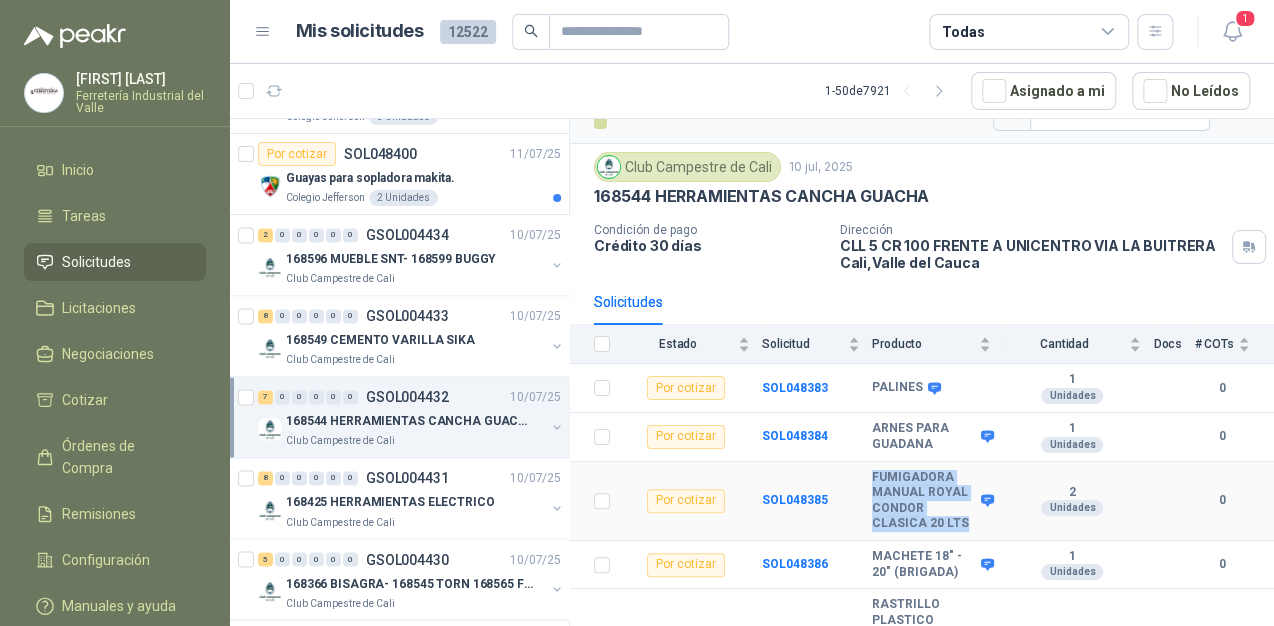 drag, startPoint x: 872, startPoint y: 470, endPoint x: 924, endPoint y: 540, distance: 87.20092 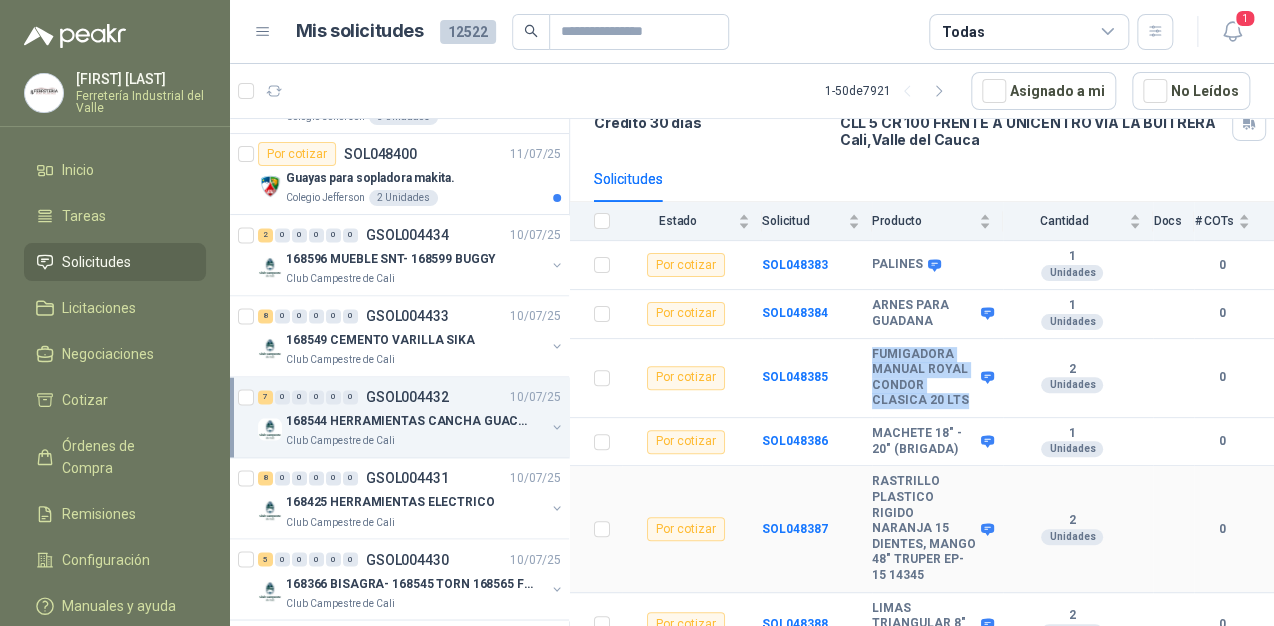 scroll, scrollTop: 196, scrollLeft: 0, axis: vertical 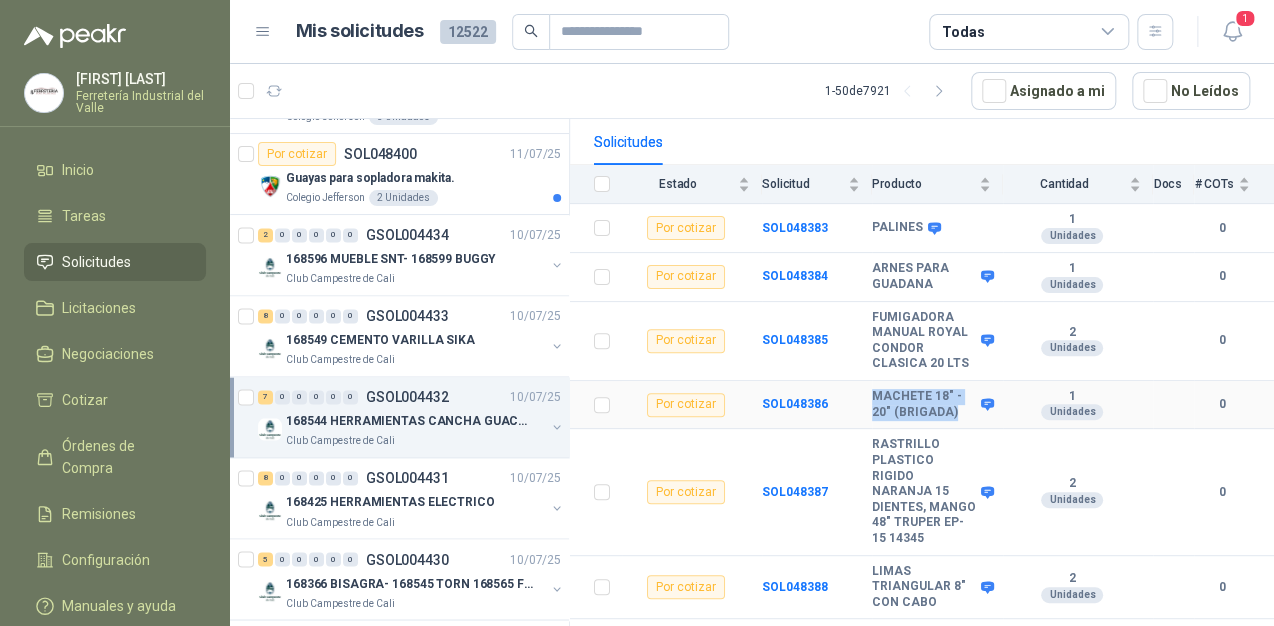 drag, startPoint x: 872, startPoint y: 405, endPoint x: 952, endPoint y: 432, distance: 84.4334 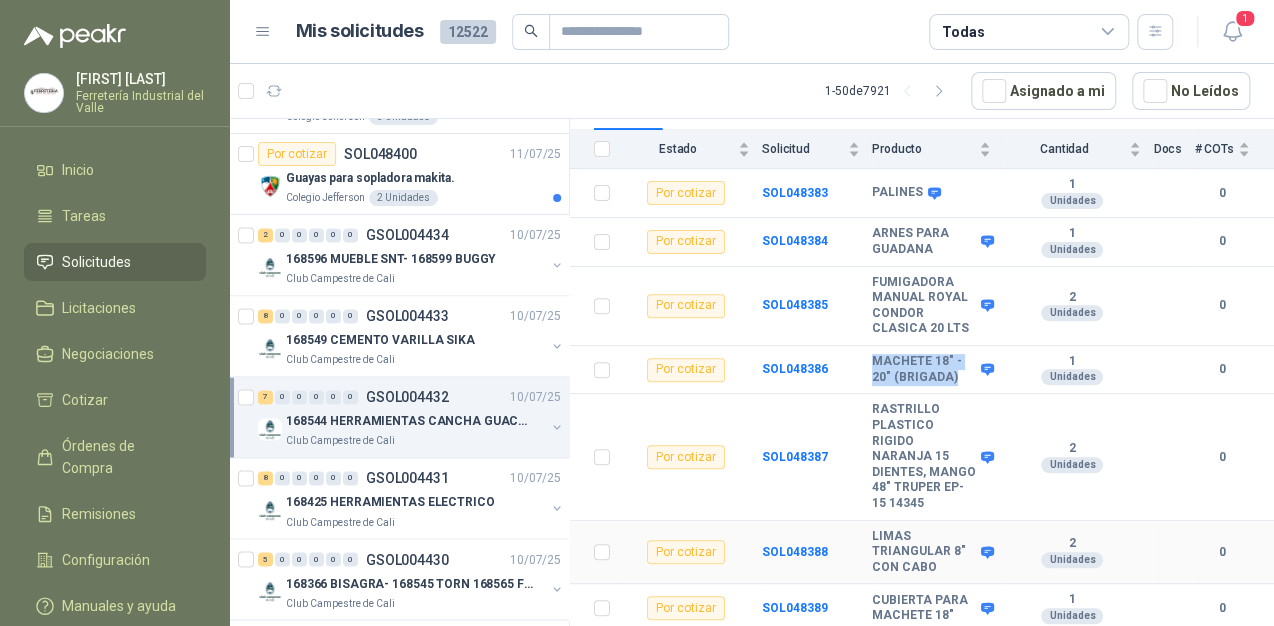 scroll, scrollTop: 276, scrollLeft: 0, axis: vertical 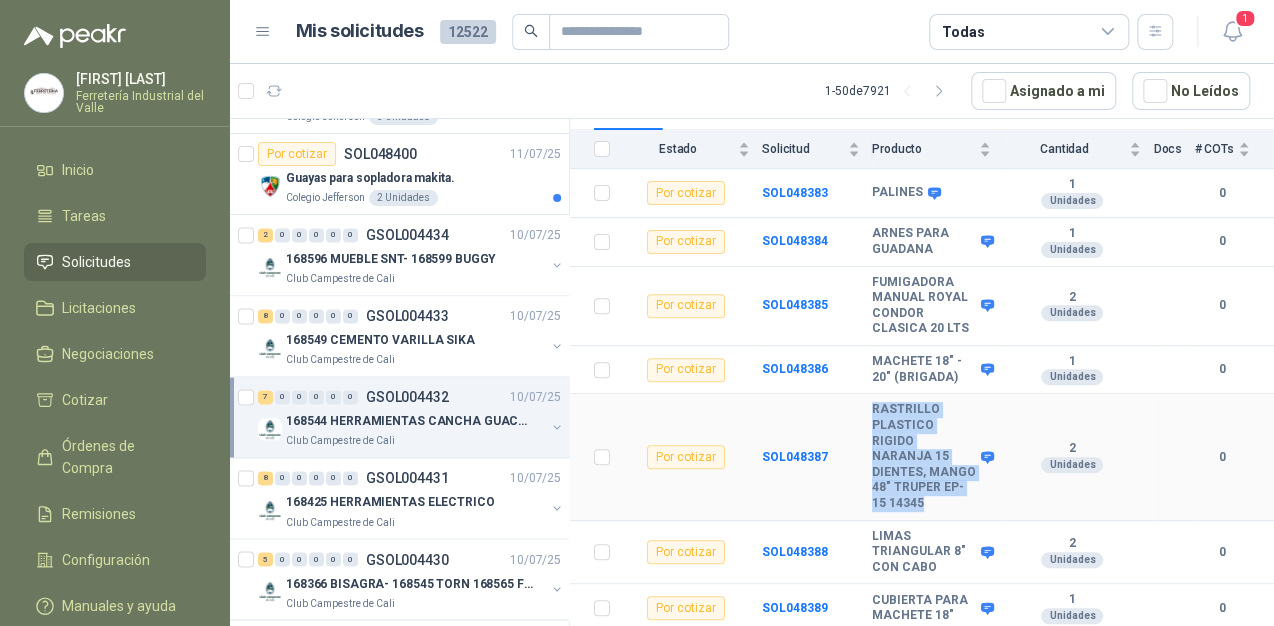 drag, startPoint x: 869, startPoint y: 372, endPoint x: 954, endPoint y: 485, distance: 141.40015 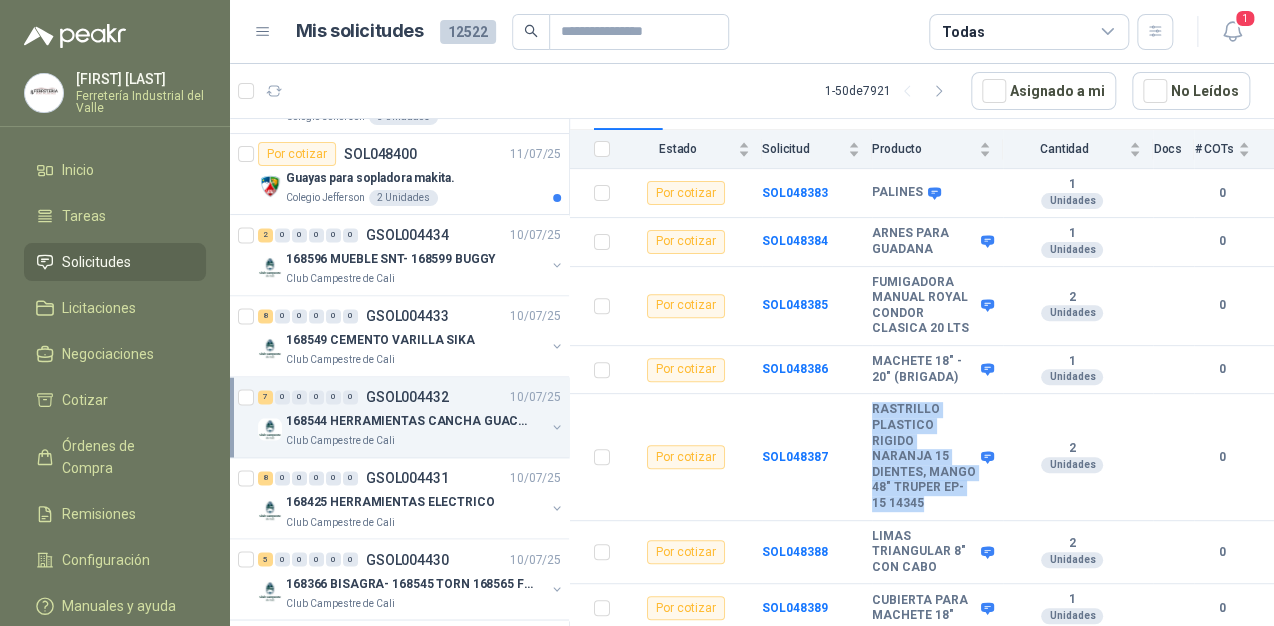 copy on "RASTRILLO PLASTICO RIGIDO NARANJA 15 DIENTES, MANGO 48"  TRUPER EP-15 14345" 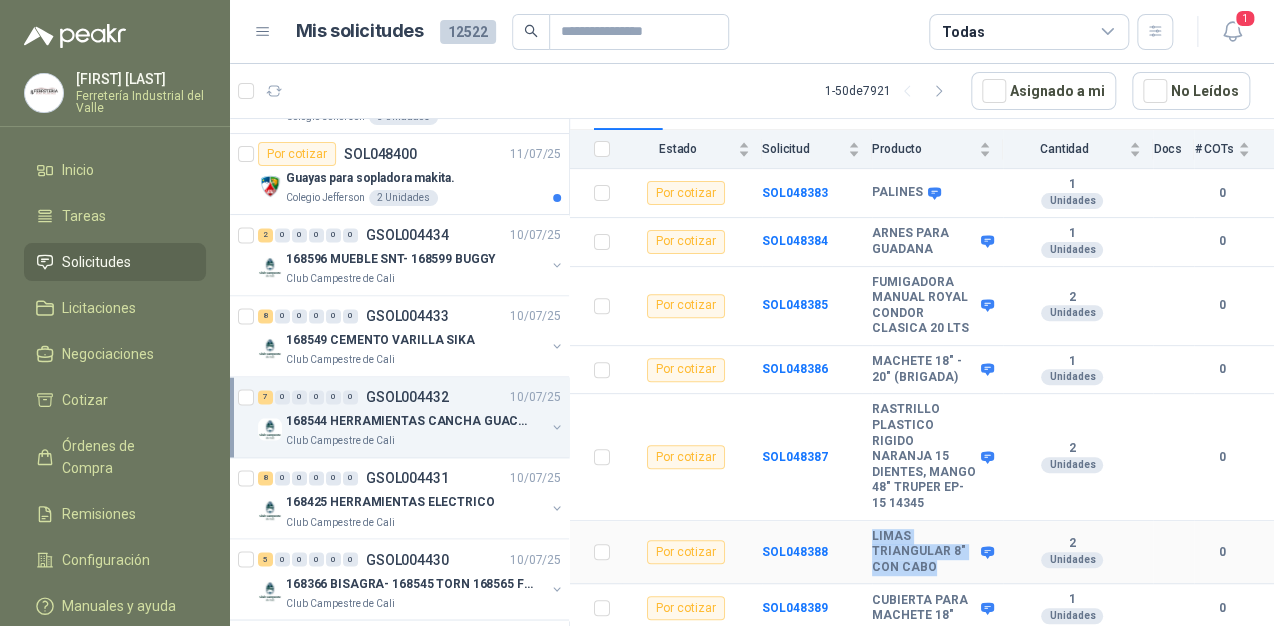drag, startPoint x: 872, startPoint y: 520, endPoint x: 959, endPoint y: 560, distance: 95.7549 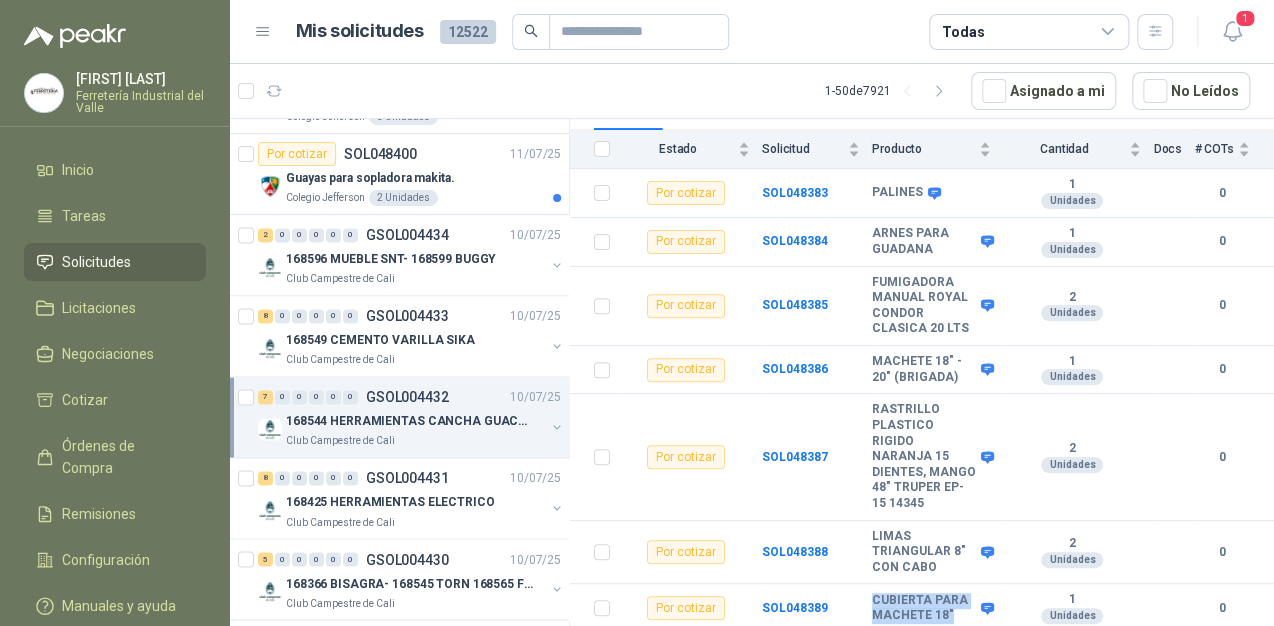 drag, startPoint x: 868, startPoint y: 577, endPoint x: 950, endPoint y: 626, distance: 95.524864 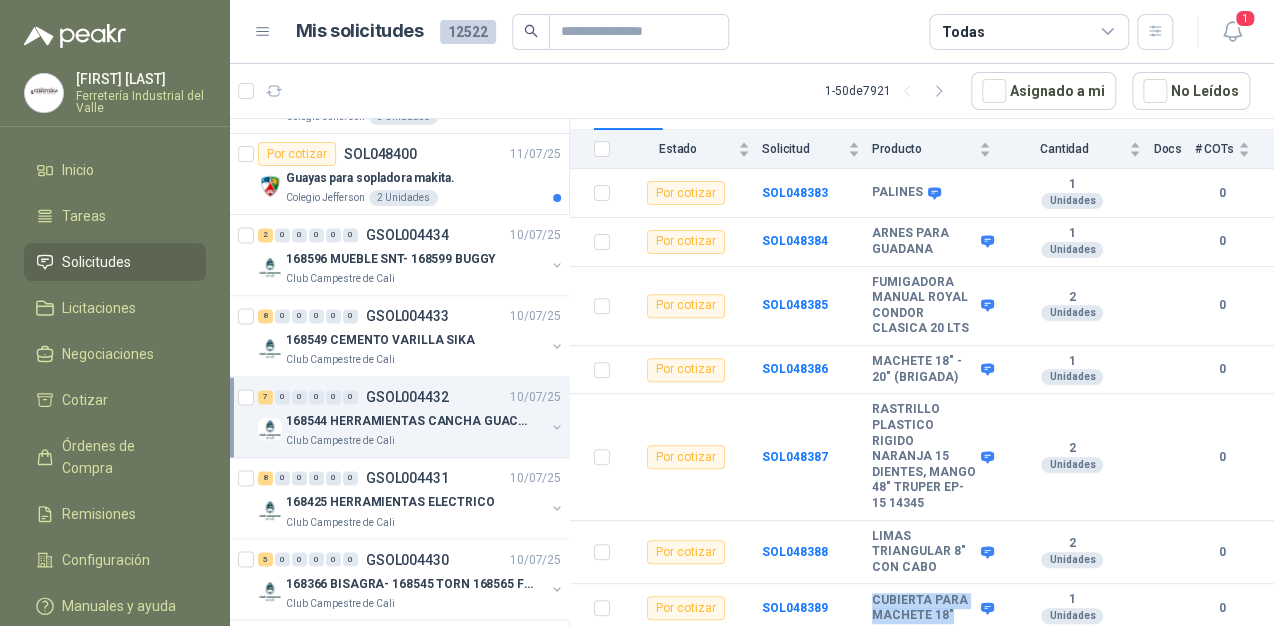 copy on "CUBIERTA PARA MACHETE   18"" 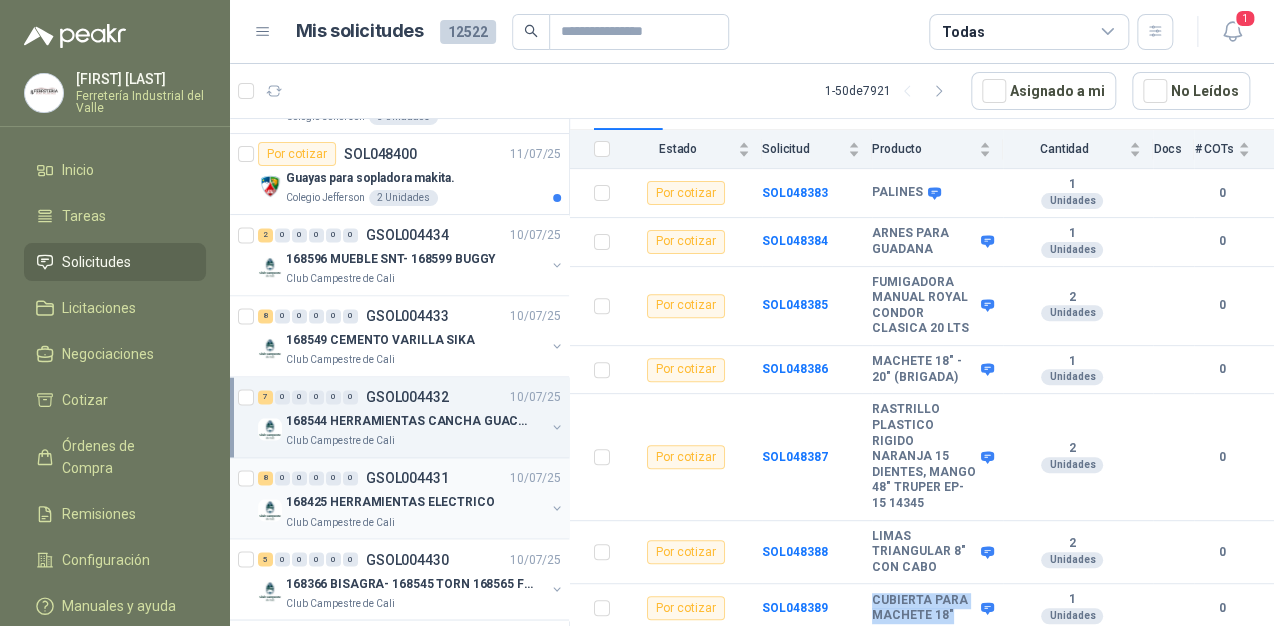 click on "168425 HERRAMIENTAS ELECTRICO" at bounding box center (390, 502) 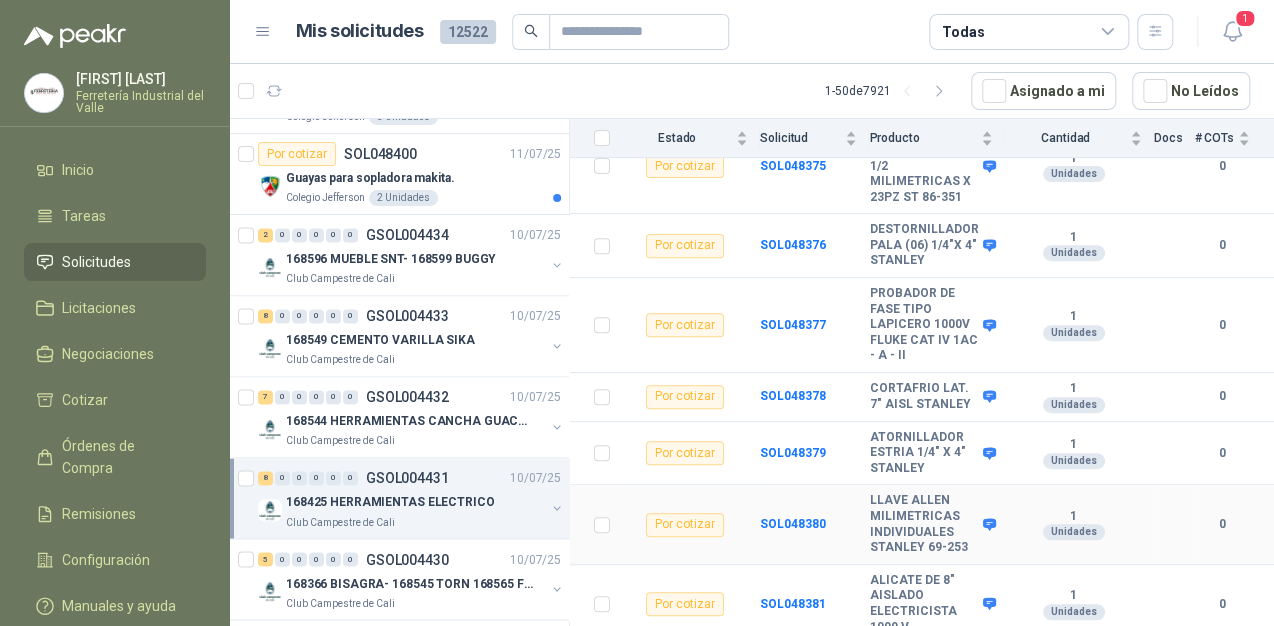 scroll, scrollTop: 129, scrollLeft: 0, axis: vertical 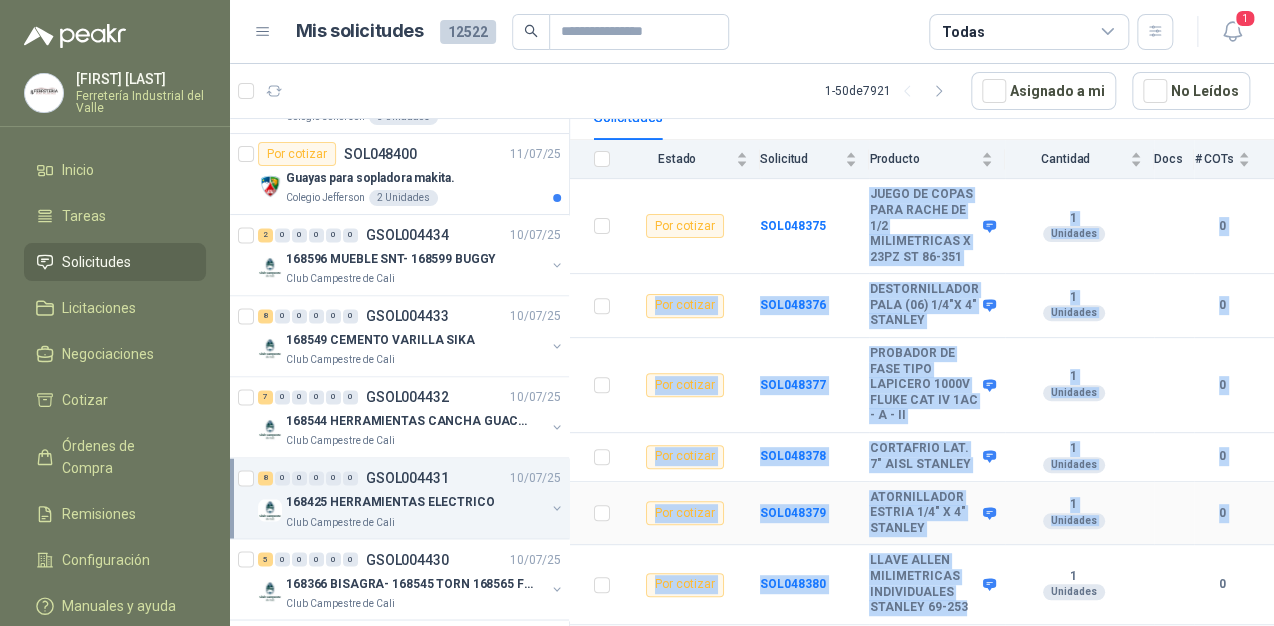 drag, startPoint x: 863, startPoint y: 276, endPoint x: 992, endPoint y: 617, distance: 364.5847 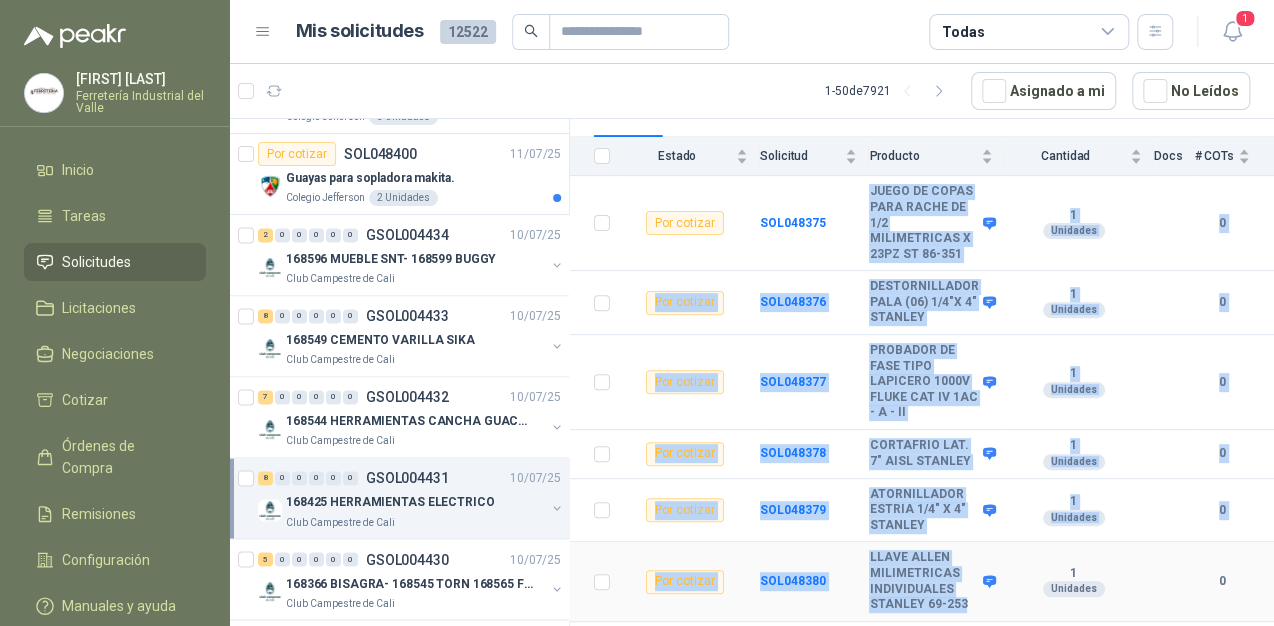 drag, startPoint x: 992, startPoint y: 617, endPoint x: 941, endPoint y: 585, distance: 60.207973 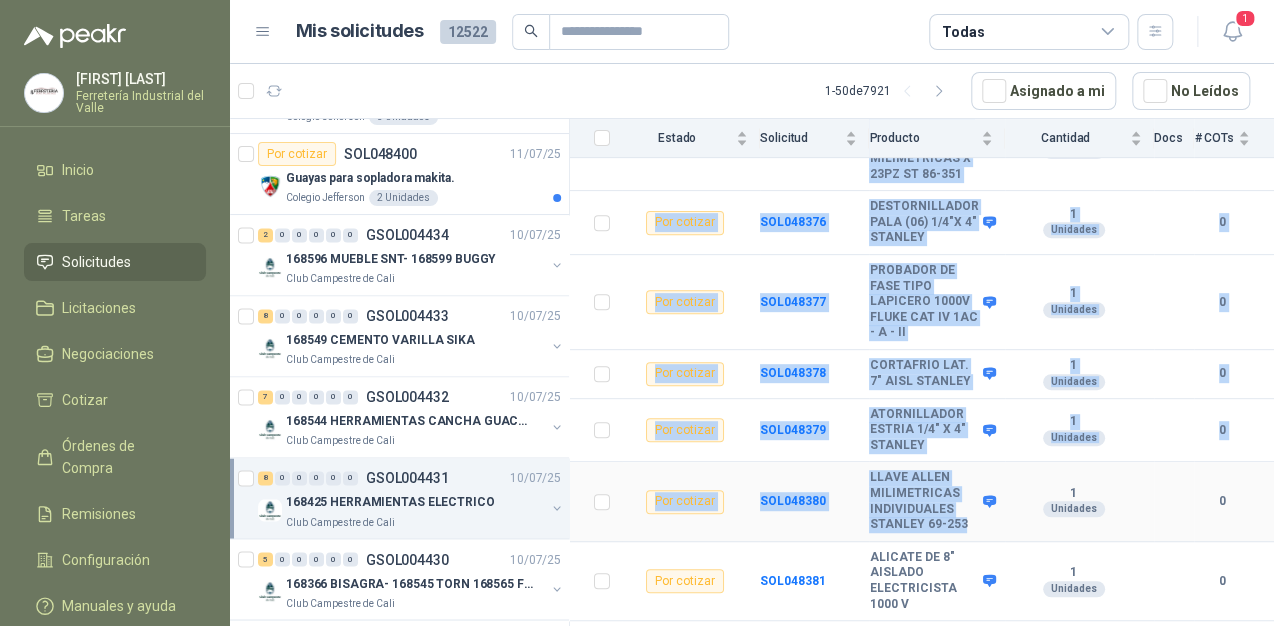 scroll, scrollTop: 369, scrollLeft: 0, axis: vertical 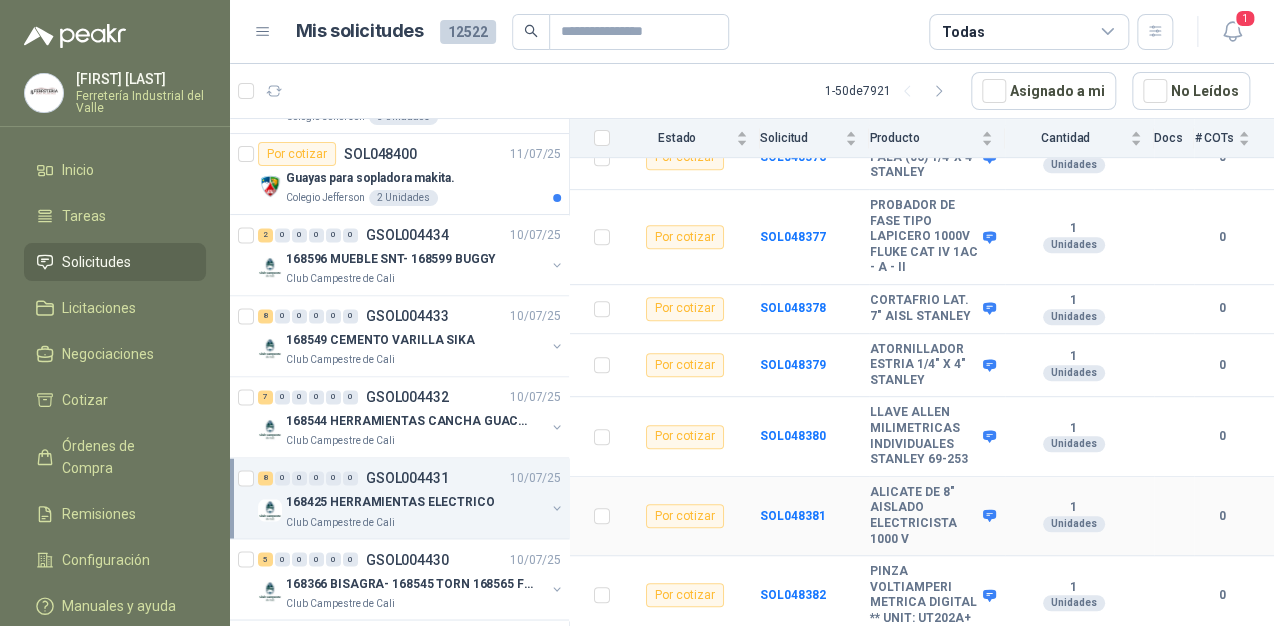 click on "ALICATE DE 8" AISLADO ELECTRICISTA 1000 V" at bounding box center (923, 516) 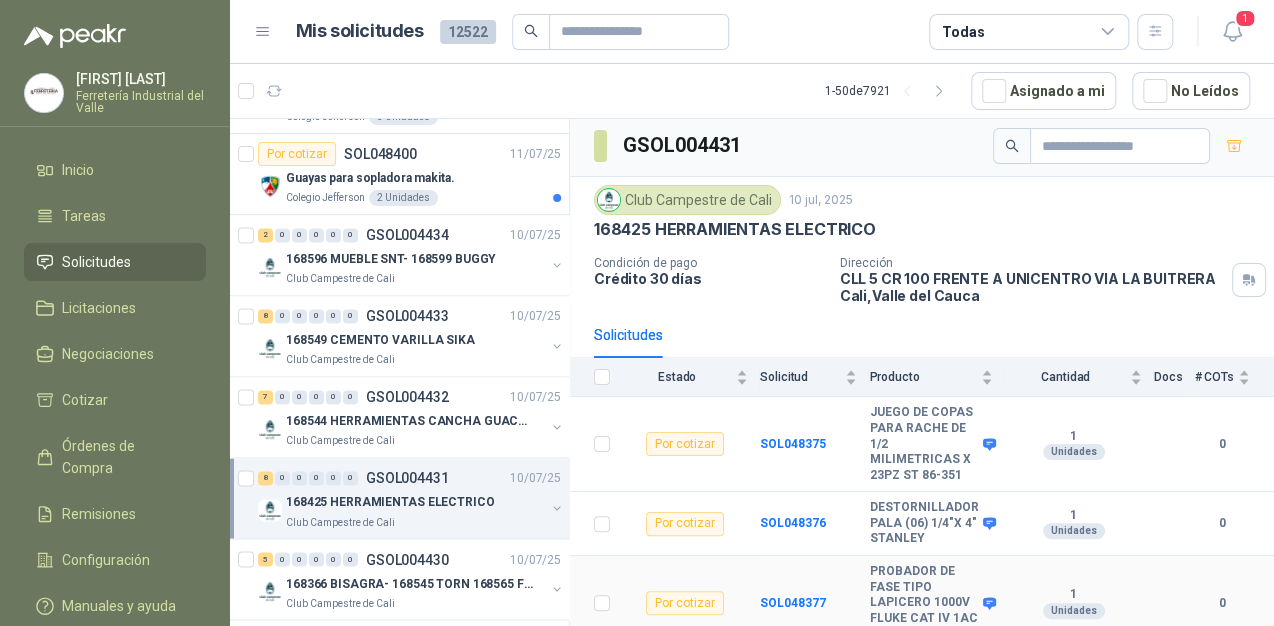 scroll, scrollTop: 0, scrollLeft: 0, axis: both 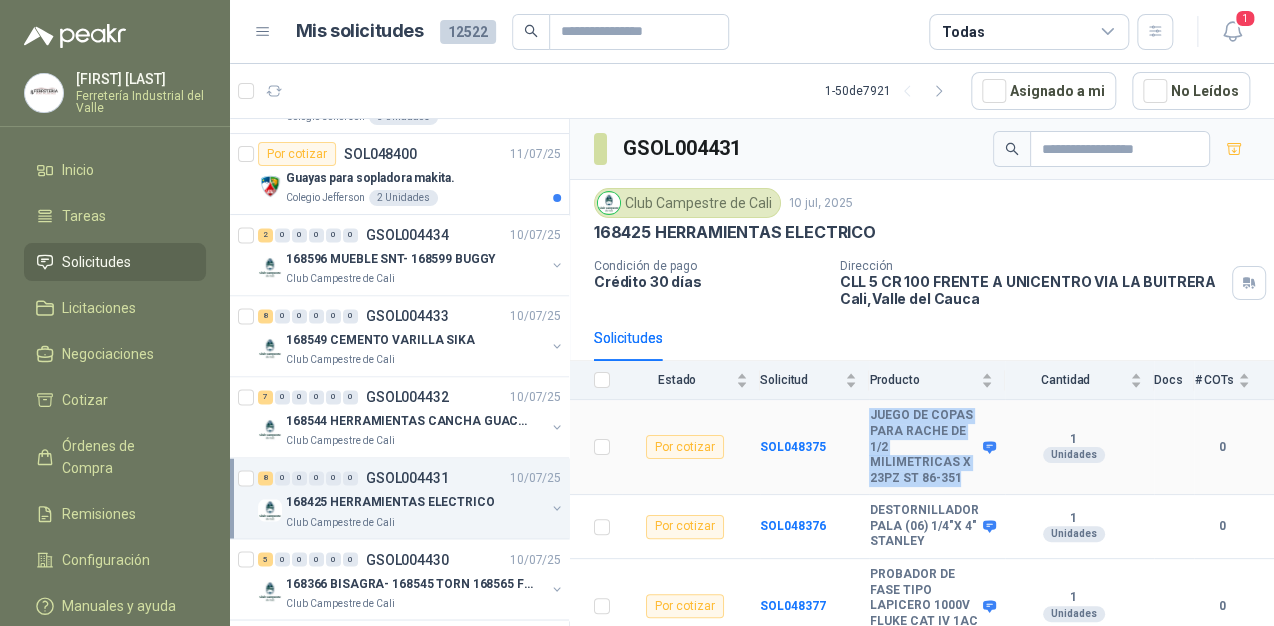 drag, startPoint x: 867, startPoint y: 413, endPoint x: 971, endPoint y: 480, distance: 123.71338 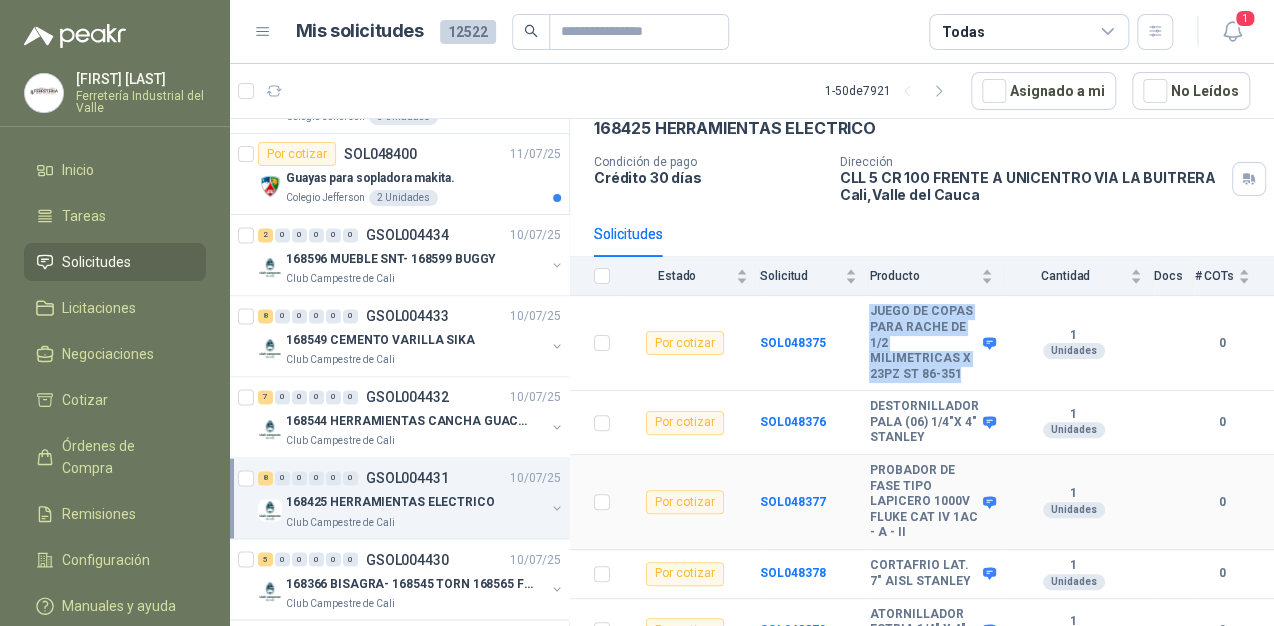 scroll, scrollTop: 240, scrollLeft: 0, axis: vertical 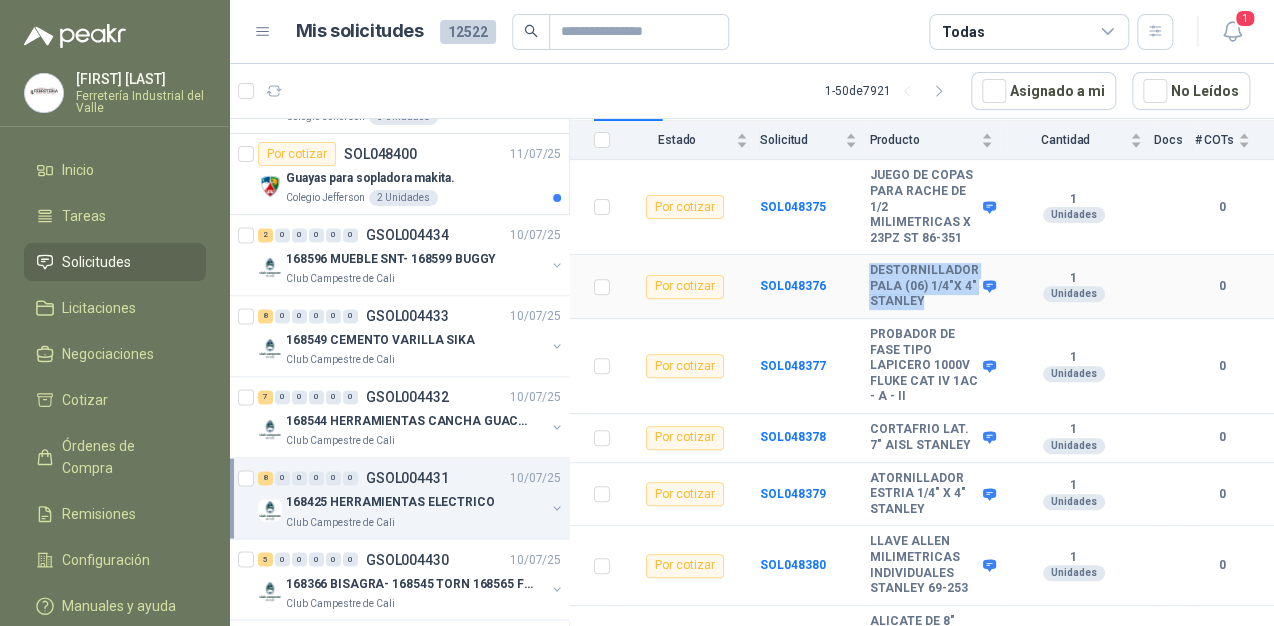 drag, startPoint x: 867, startPoint y: 266, endPoint x: 956, endPoint y: 304, distance: 96.77293 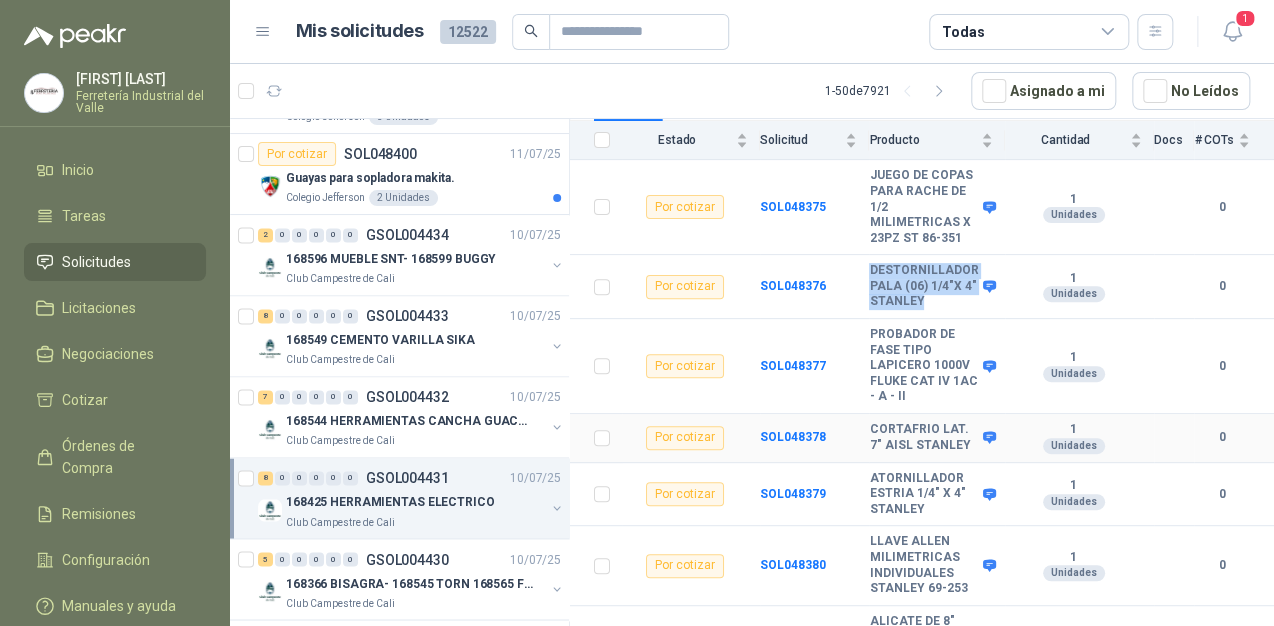 scroll, scrollTop: 320, scrollLeft: 0, axis: vertical 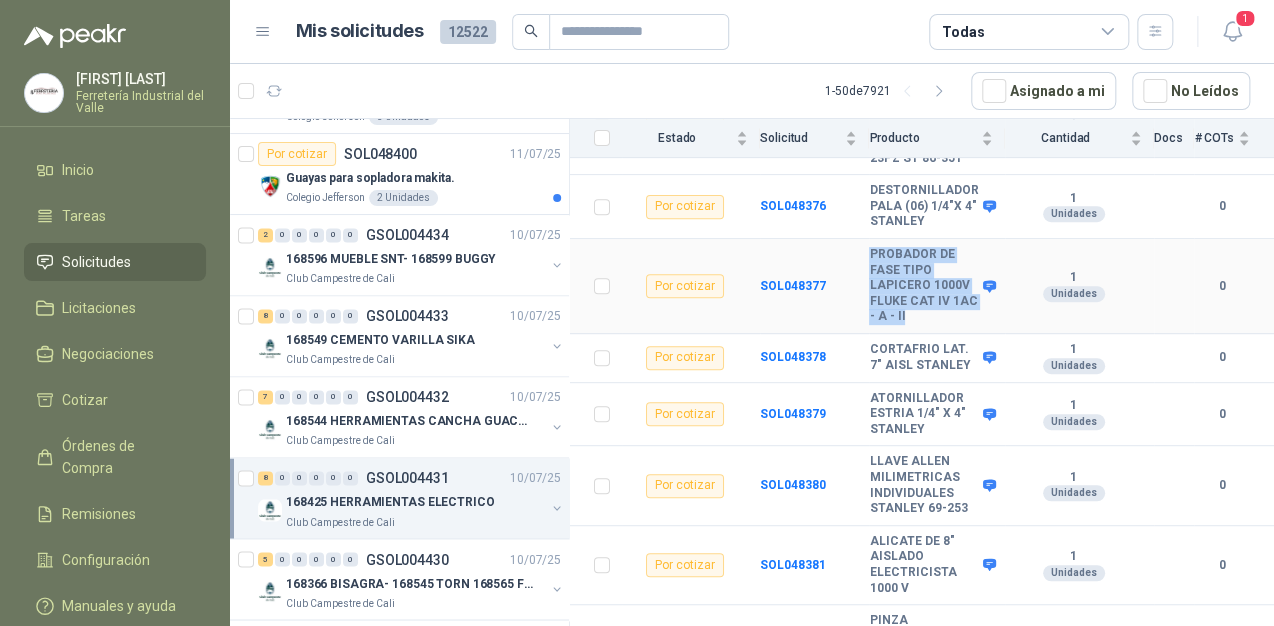 drag, startPoint x: 865, startPoint y: 244, endPoint x: 916, endPoint y: 324, distance: 94.873604 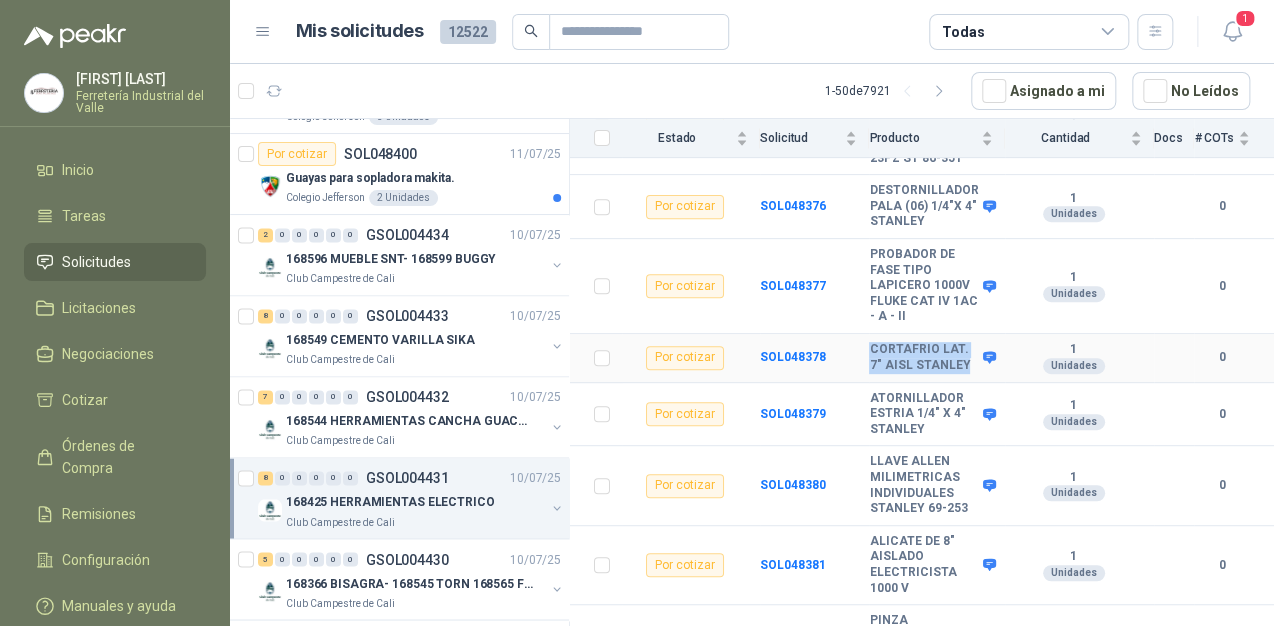 drag, startPoint x: 867, startPoint y: 340, endPoint x: 956, endPoint y: 375, distance: 95.63472 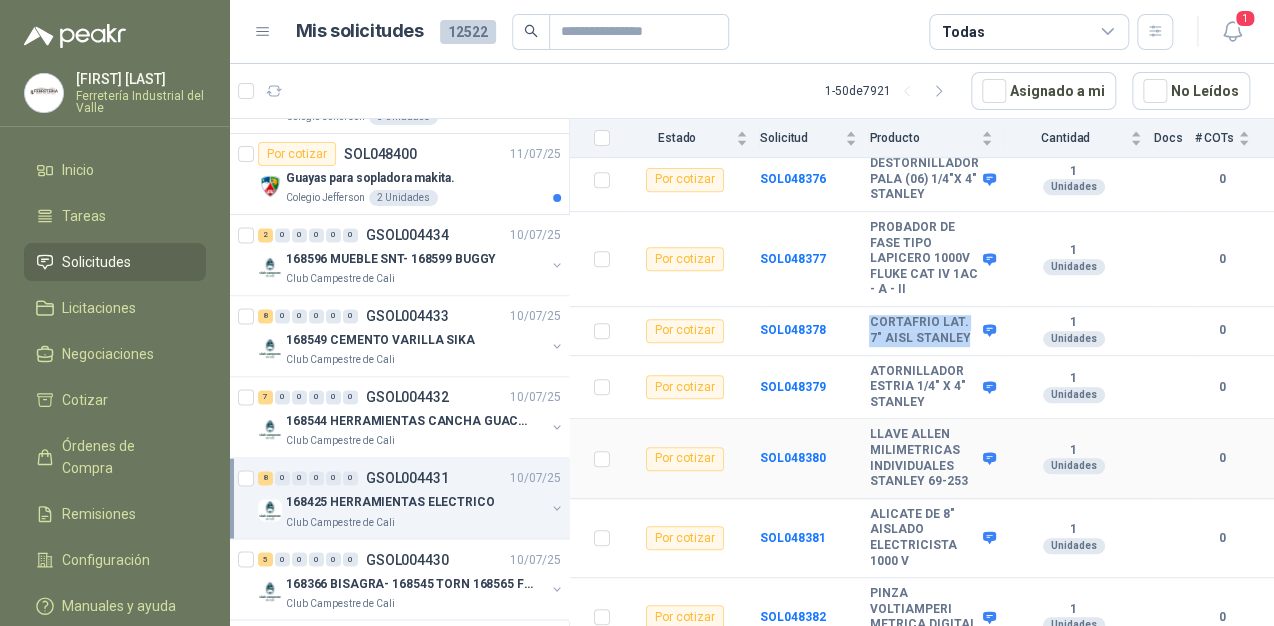 scroll, scrollTop: 369, scrollLeft: 0, axis: vertical 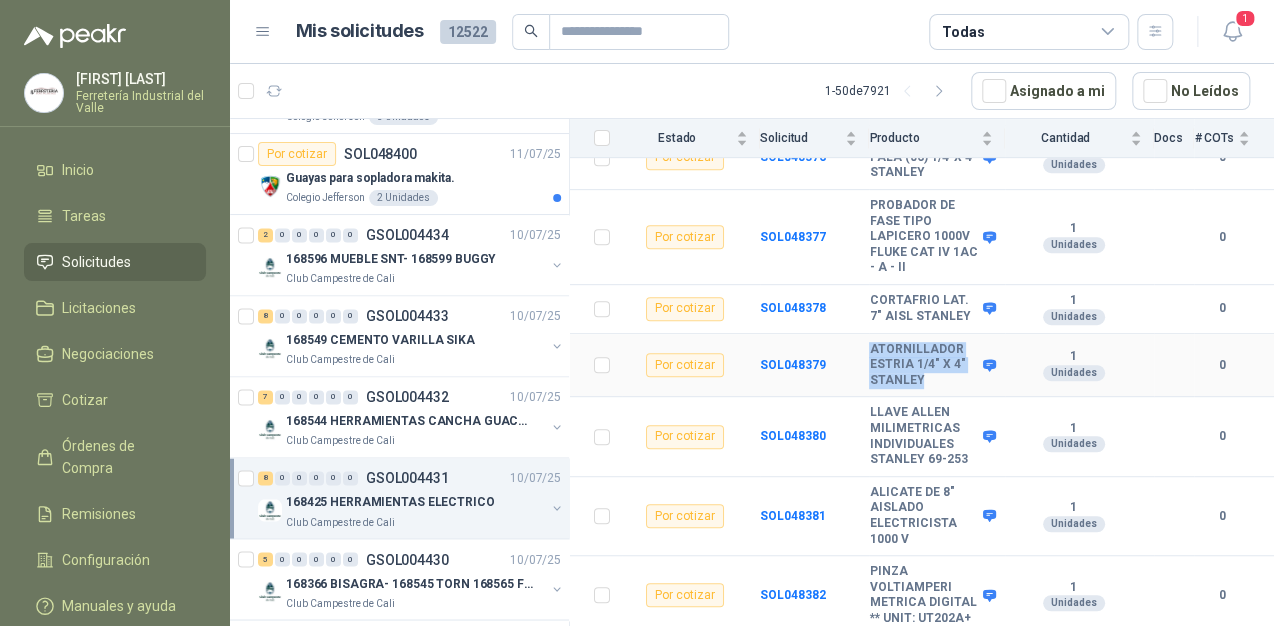 drag, startPoint x: 863, startPoint y: 343, endPoint x: 952, endPoint y: 377, distance: 95.27329 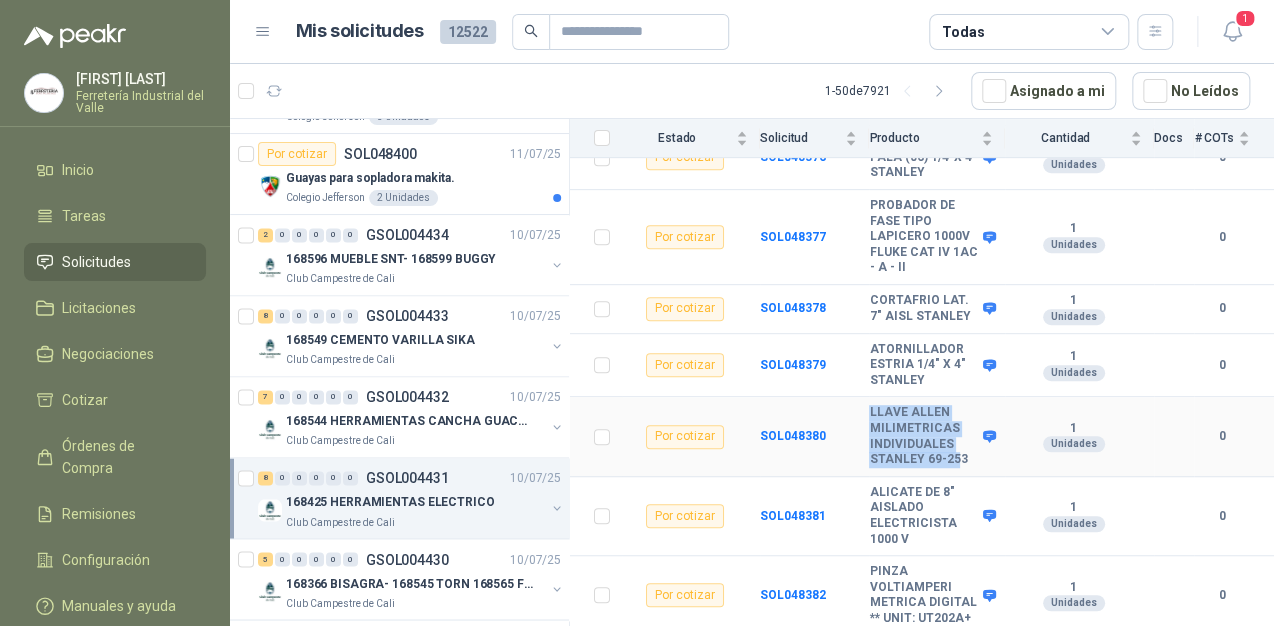 drag, startPoint x: 865, startPoint y: 407, endPoint x: 952, endPoint y: 455, distance: 99.36297 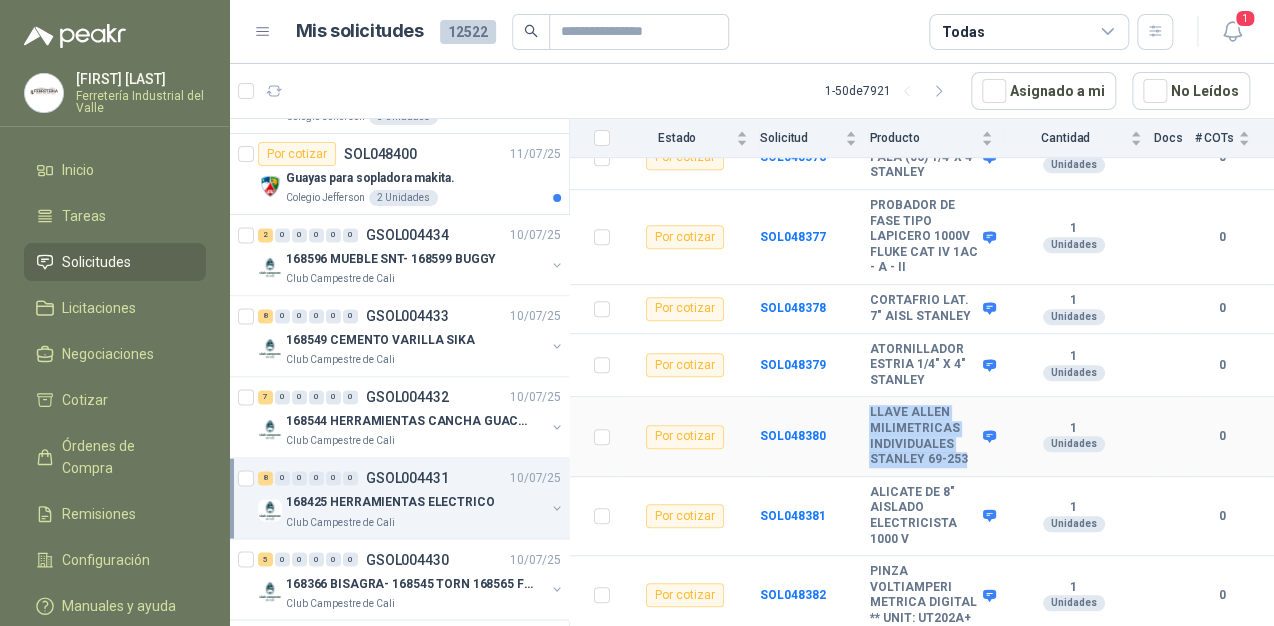 drag, startPoint x: 862, startPoint y: 404, endPoint x: 959, endPoint y: 457, distance: 110.535065 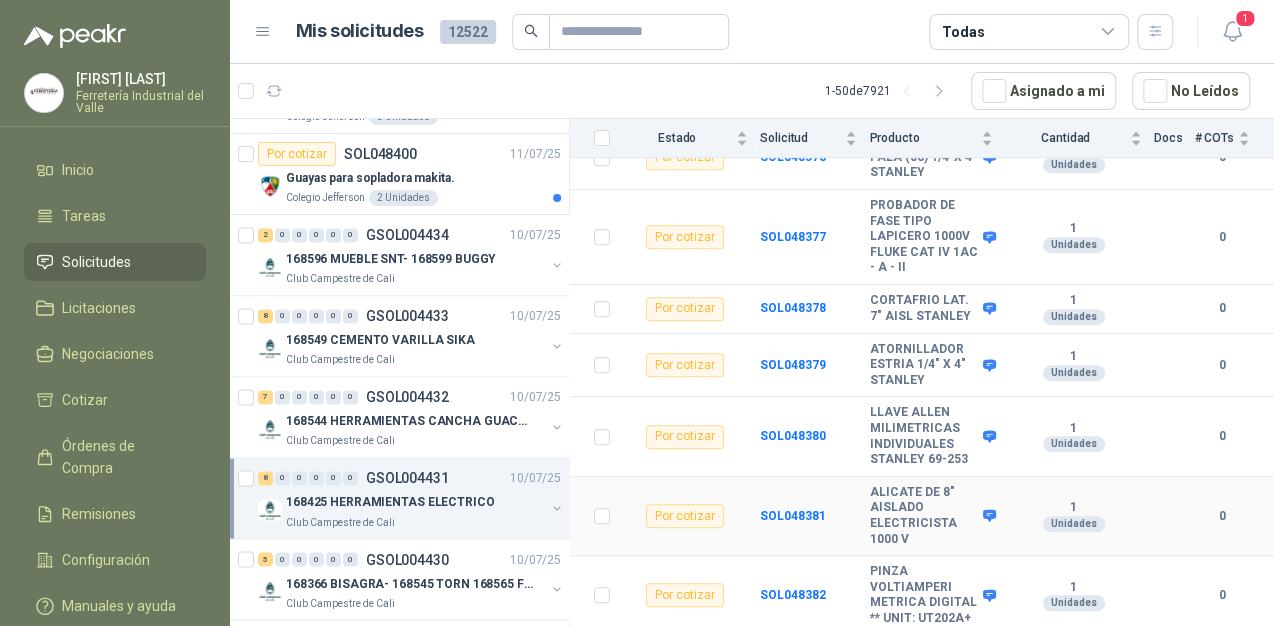 click on "ALICATE DE 8" AISLADO ELECTRICISTA 1000 V" at bounding box center [923, 516] 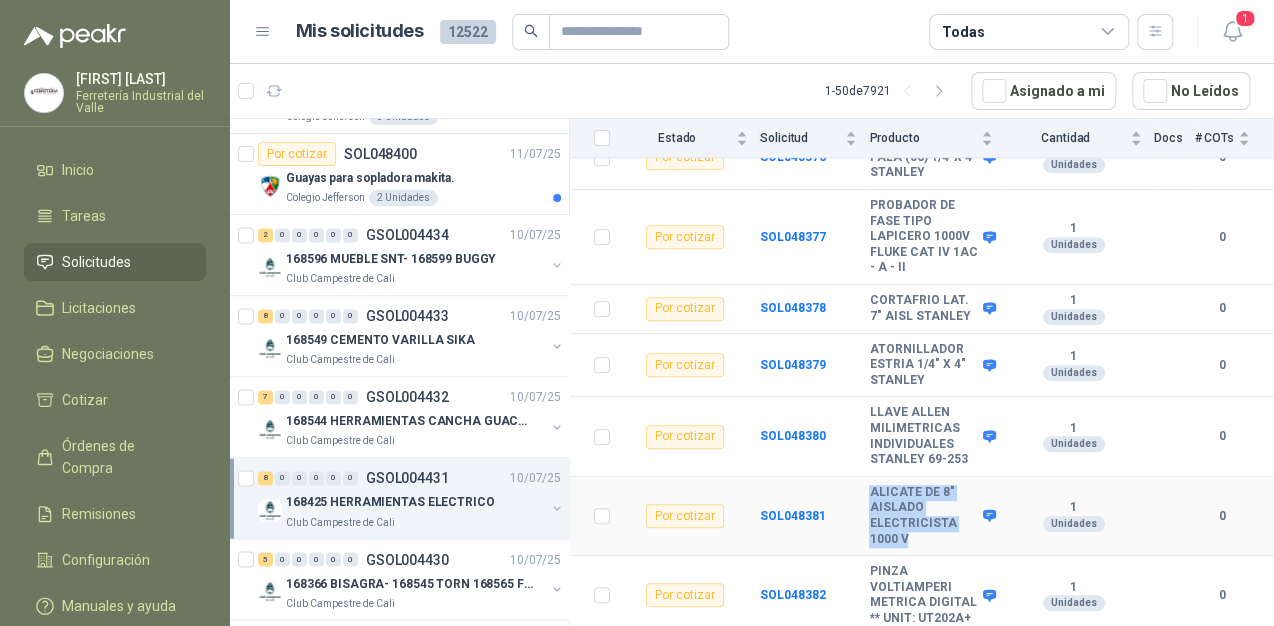 drag, startPoint x: 865, startPoint y: 485, endPoint x: 942, endPoint y: 543, distance: 96.40021 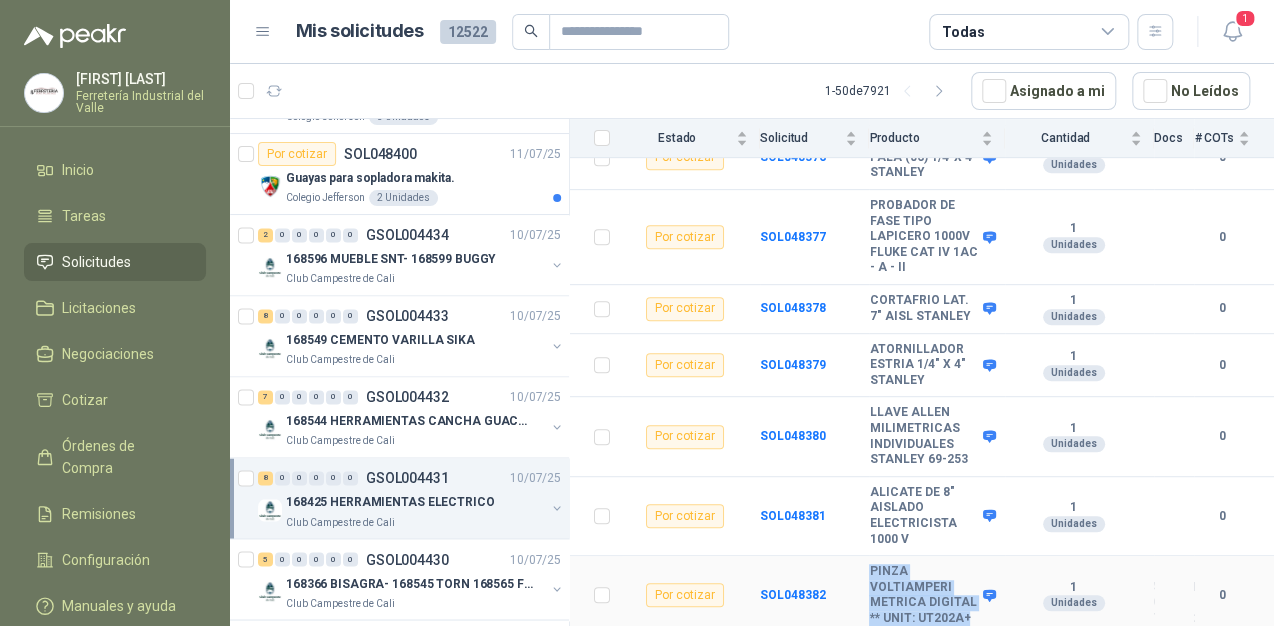 drag, startPoint x: 865, startPoint y: 565, endPoint x: 960, endPoint y: 616, distance: 107.82393 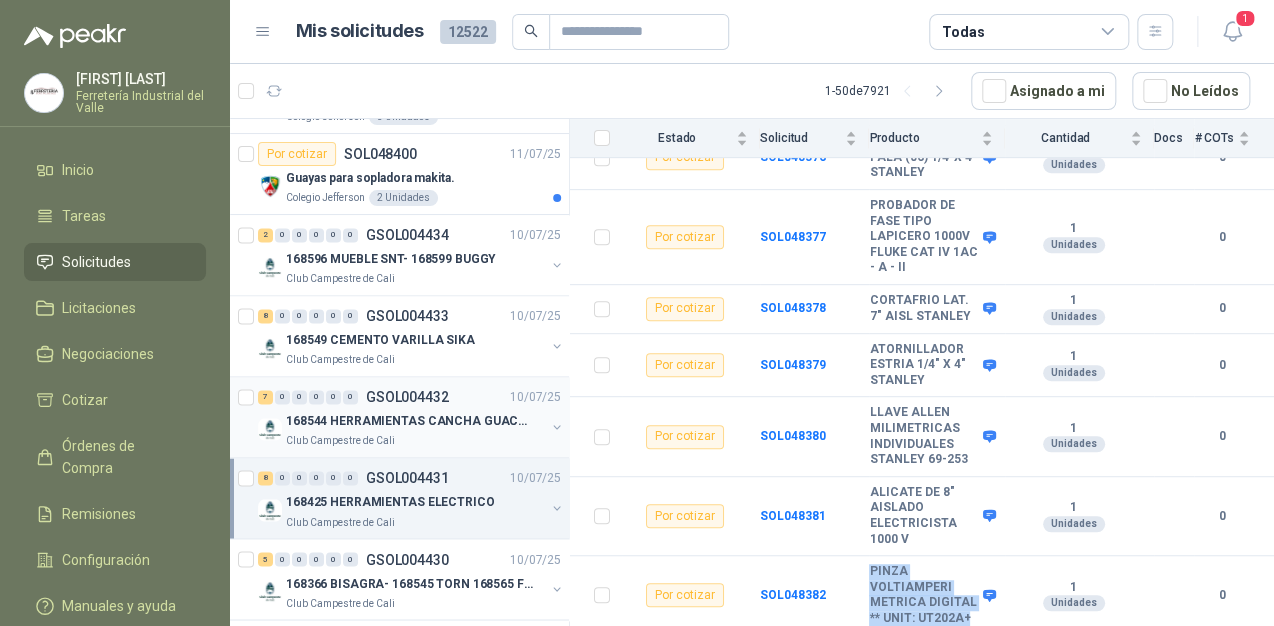 scroll, scrollTop: 1280, scrollLeft: 0, axis: vertical 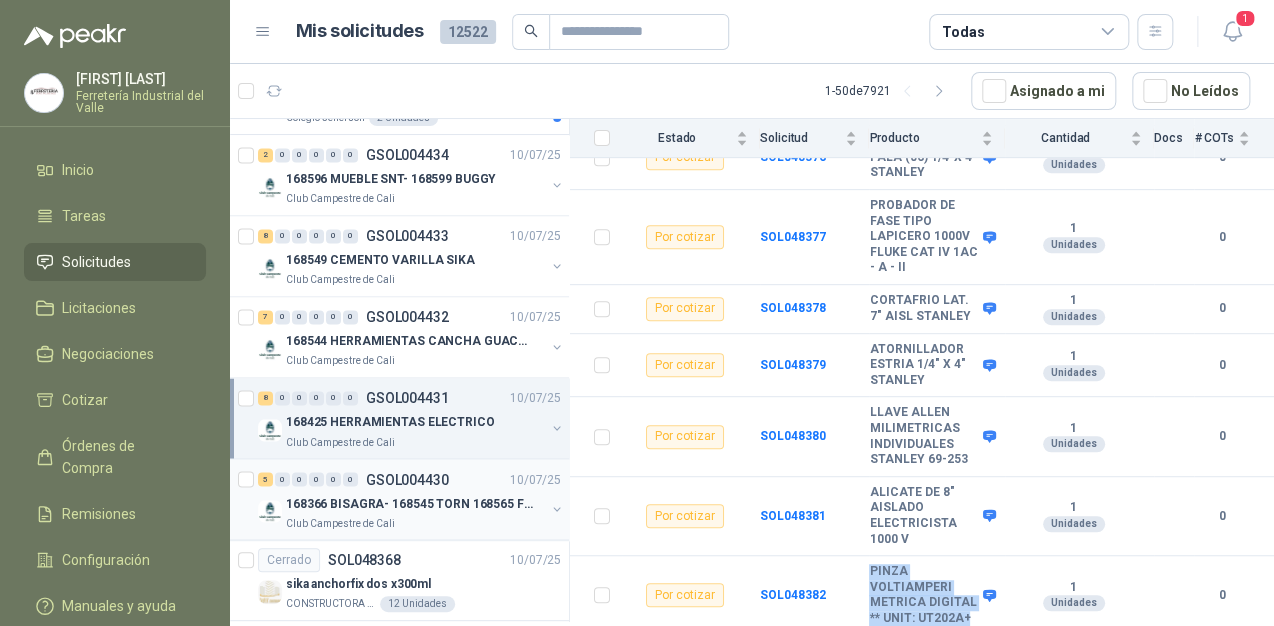 click on "168366 BISAGRA- 168545 TORN 168565 FRAG 168547 CIN" at bounding box center [410, 503] 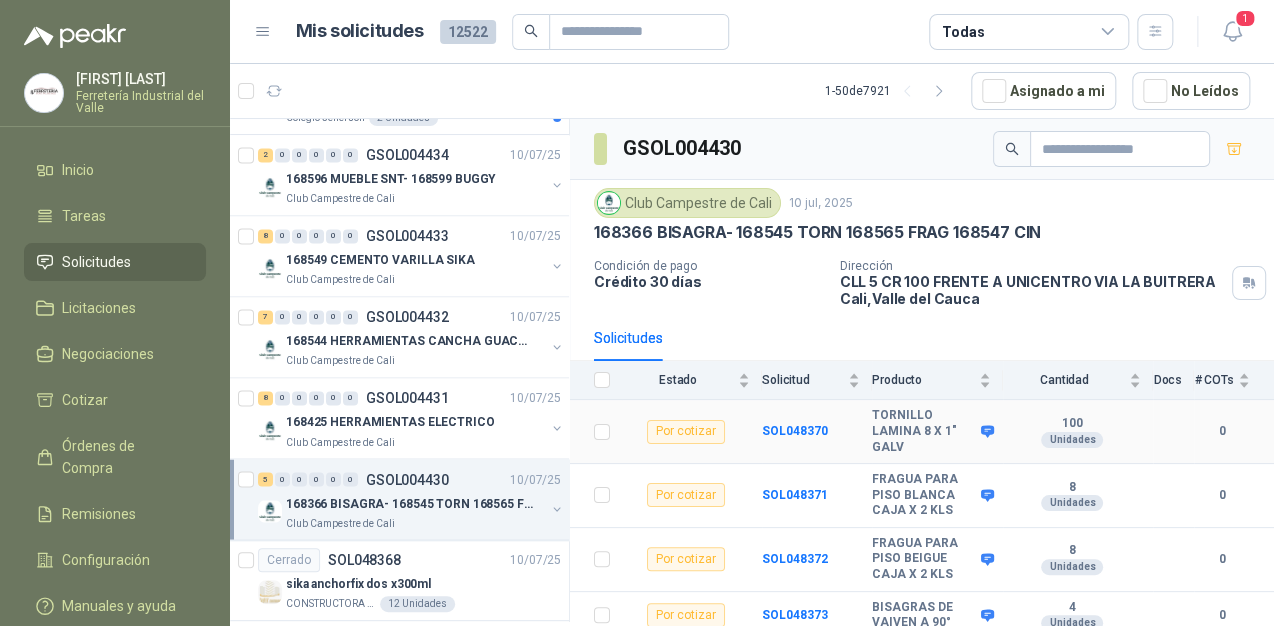 scroll, scrollTop: 69, scrollLeft: 0, axis: vertical 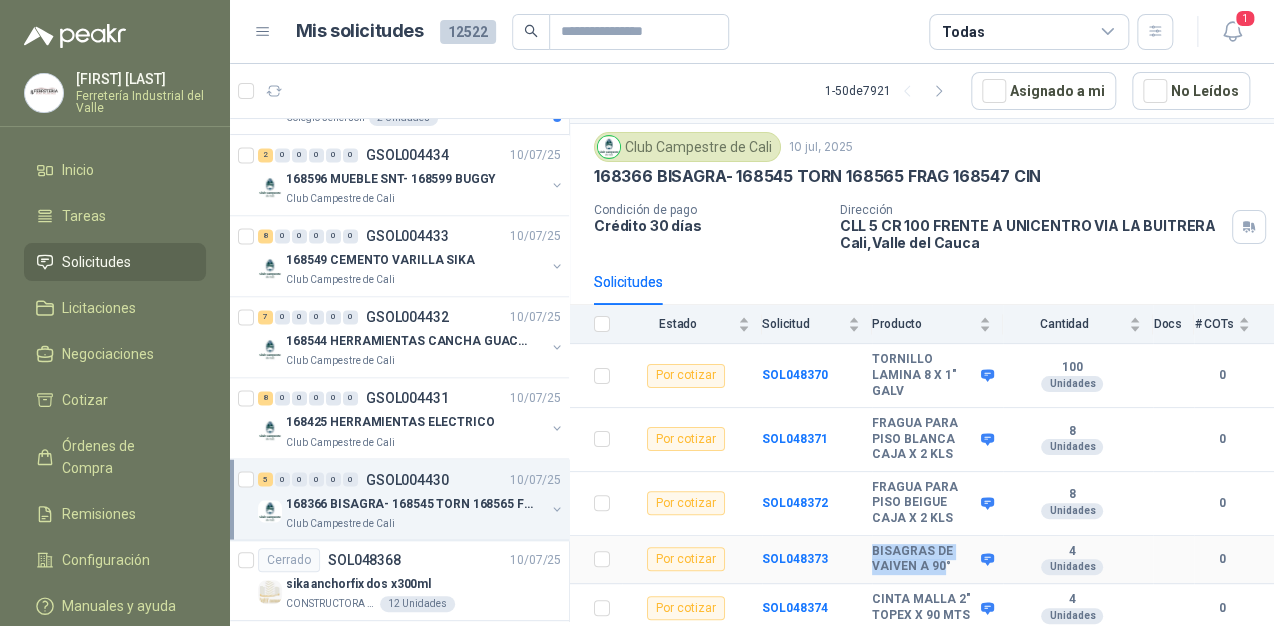 drag, startPoint x: 940, startPoint y: 551, endPoint x: 874, endPoint y: 535, distance: 67.911705 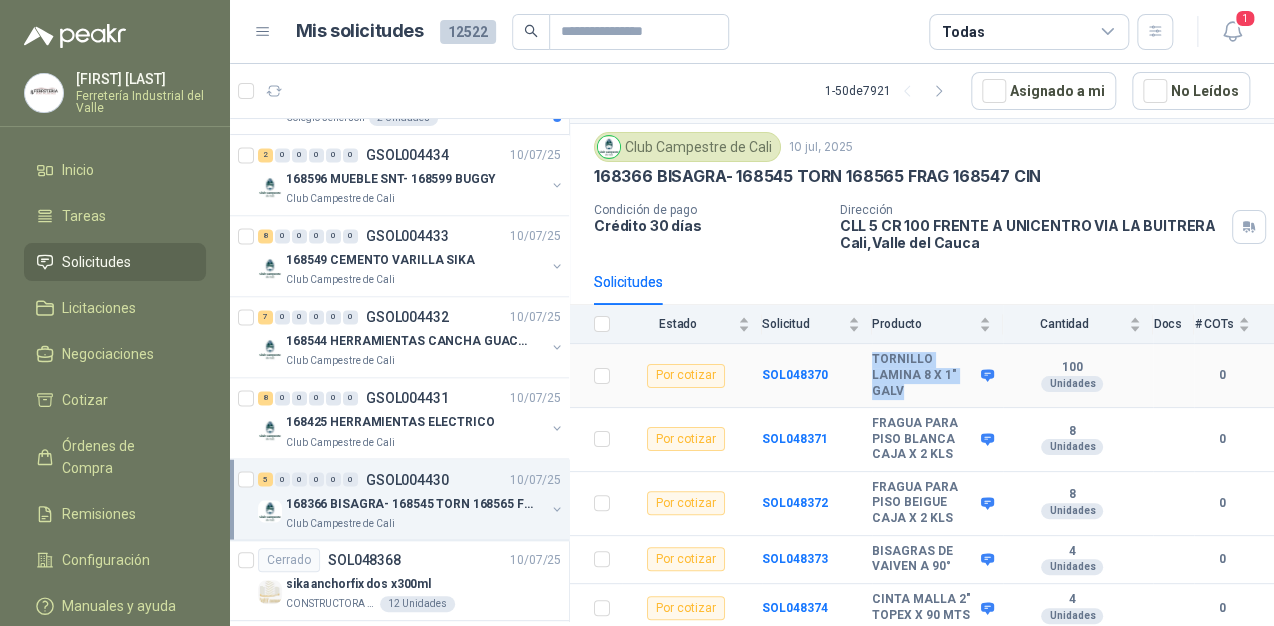 drag, startPoint x: 873, startPoint y: 338, endPoint x: 908, endPoint y: 382, distance: 56.22277 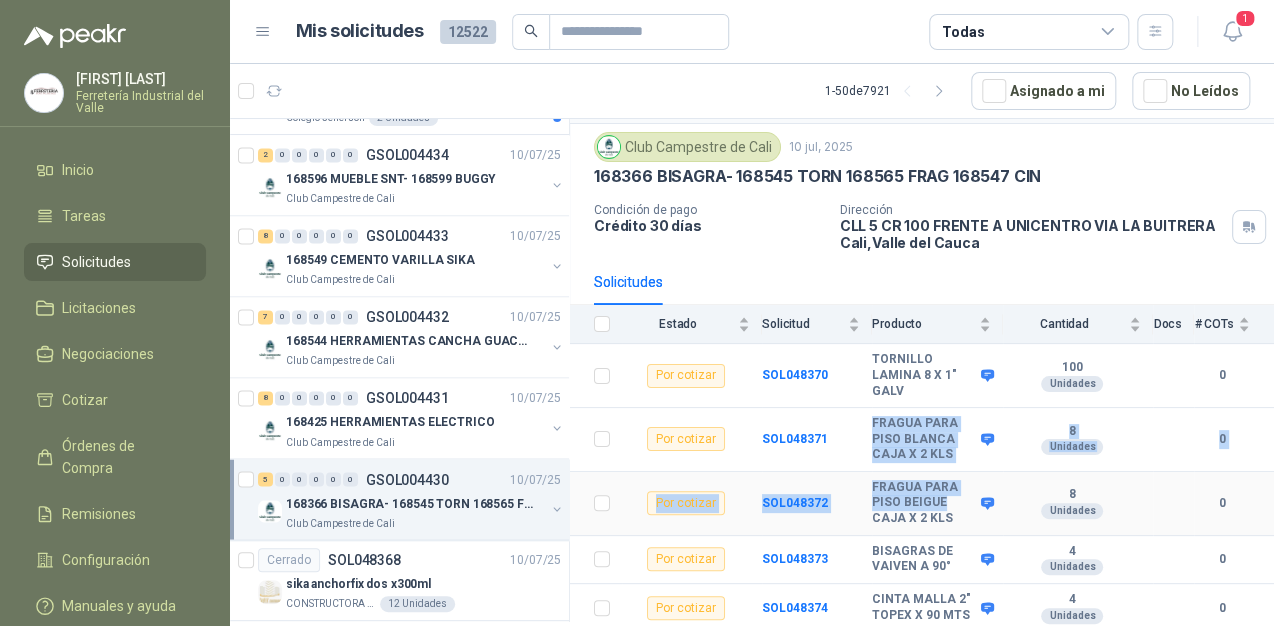 drag, startPoint x: 872, startPoint y: 402, endPoint x: 951, endPoint y: 490, distance: 118.258194 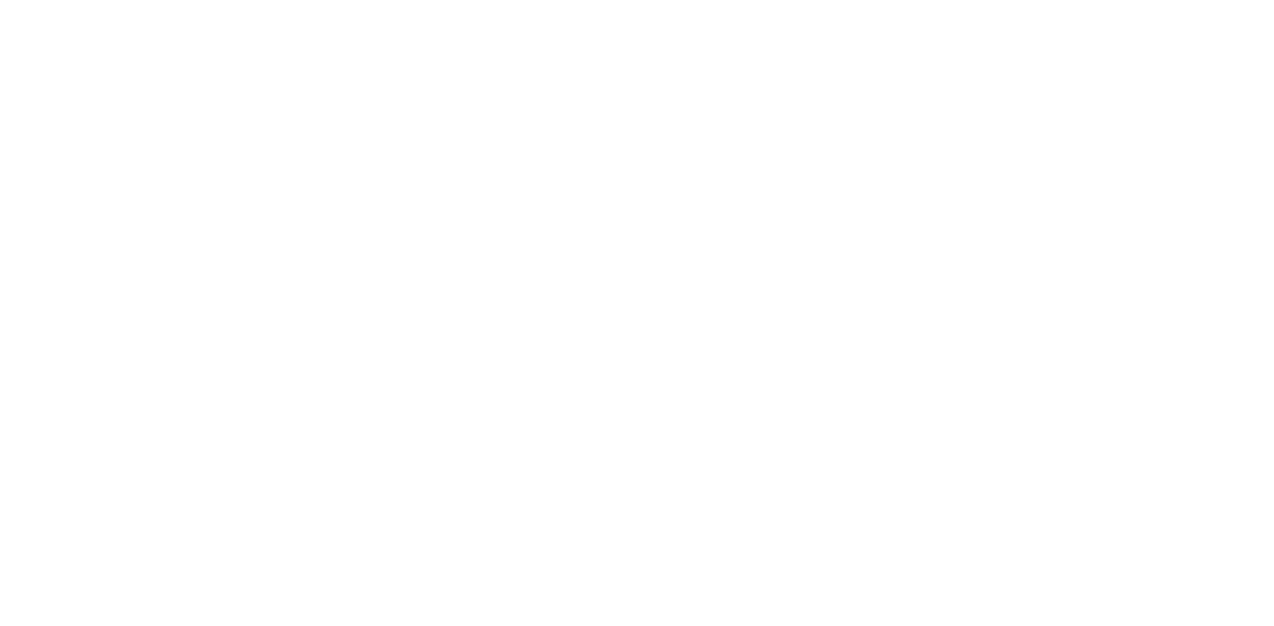 scroll, scrollTop: 0, scrollLeft: 0, axis: both 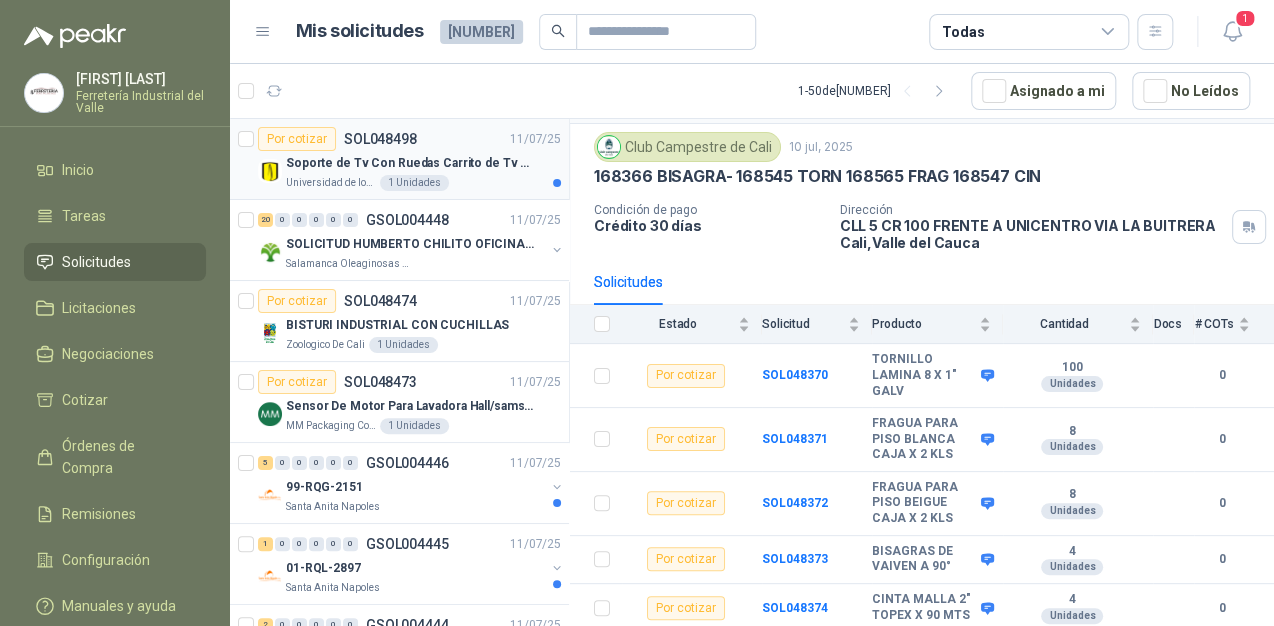 click on "Por cotizar SOL048498 11/07/25" at bounding box center [409, 139] 